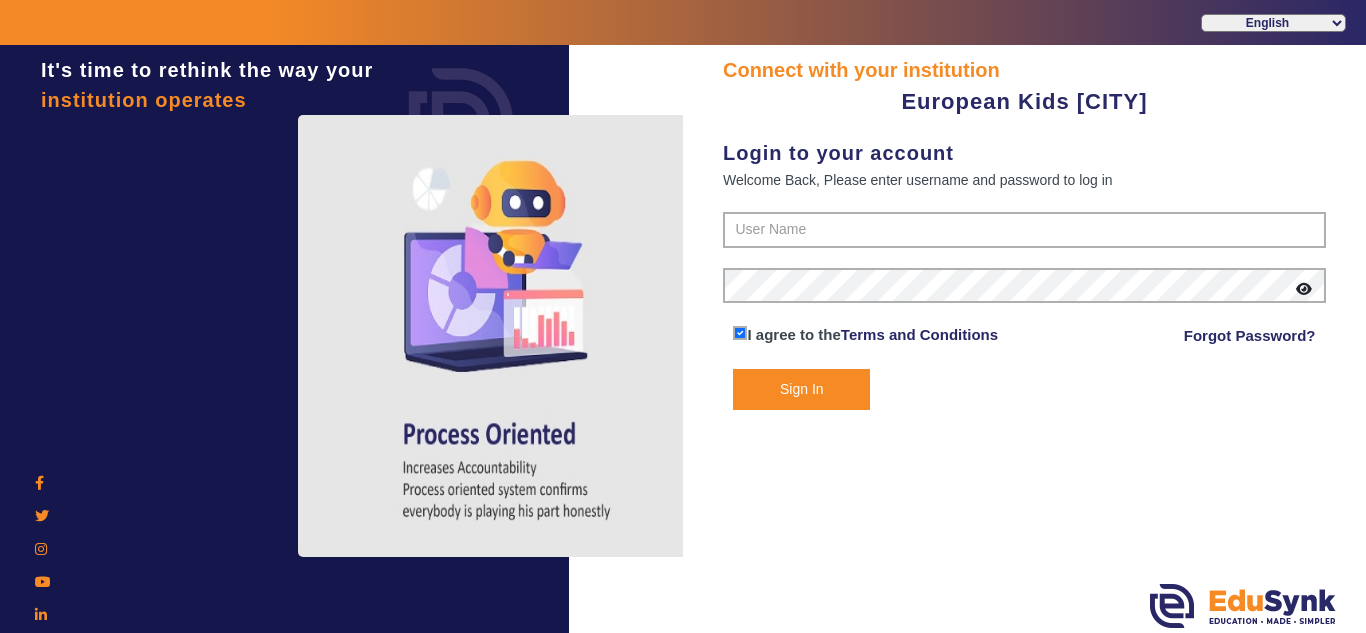 scroll, scrollTop: 0, scrollLeft: 0, axis: both 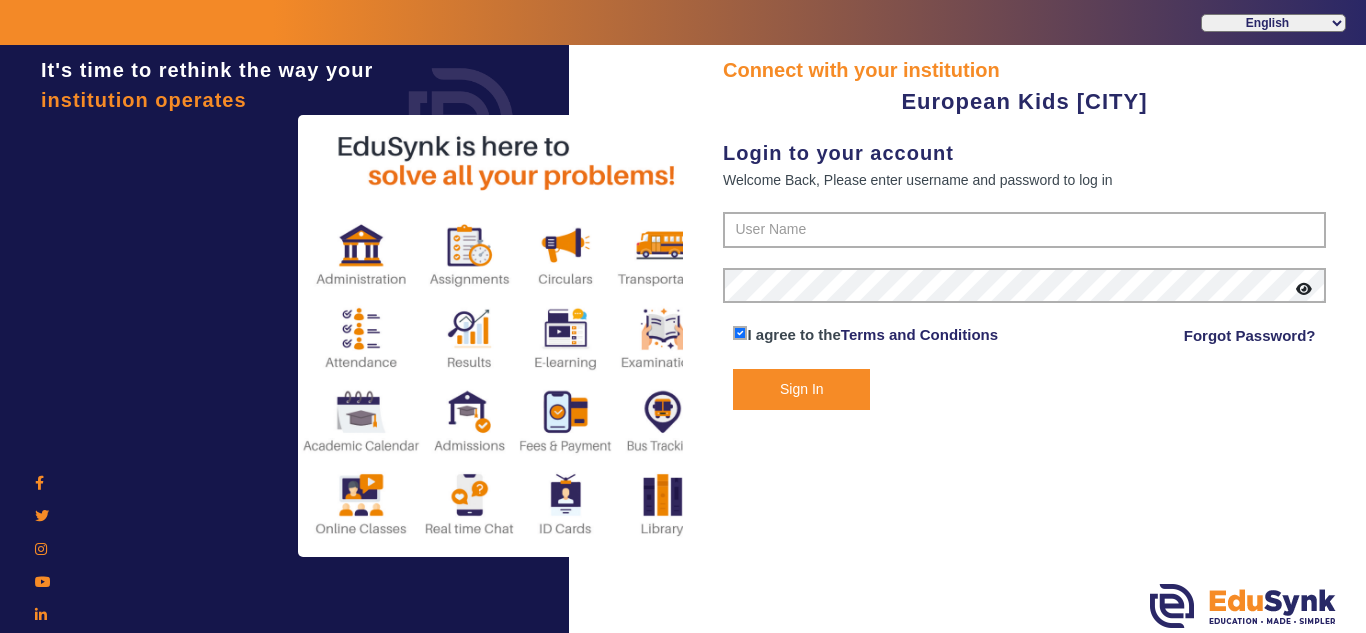 click 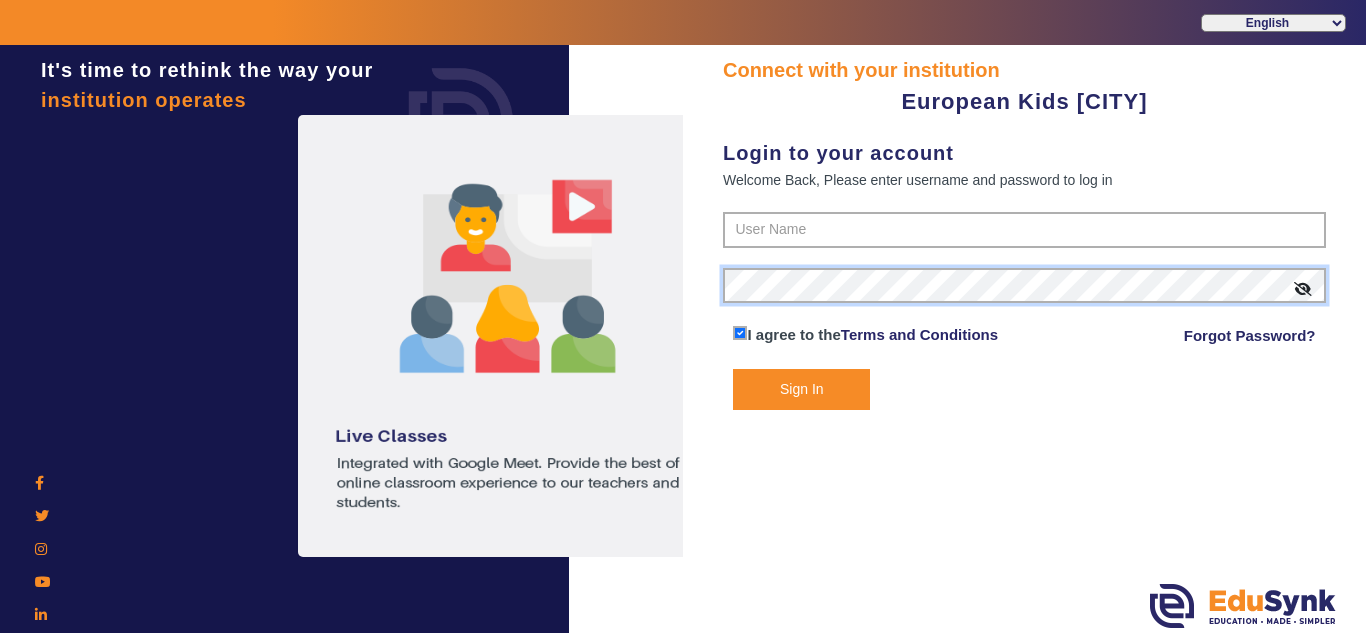 click on "It's time to rethink the way your institution operates Connect with your institution European Kids [CITY] Login to your account Welcome Back, Please enter username and password to log in I agree to the Terms and Conditions Forgot Password? Sign In" 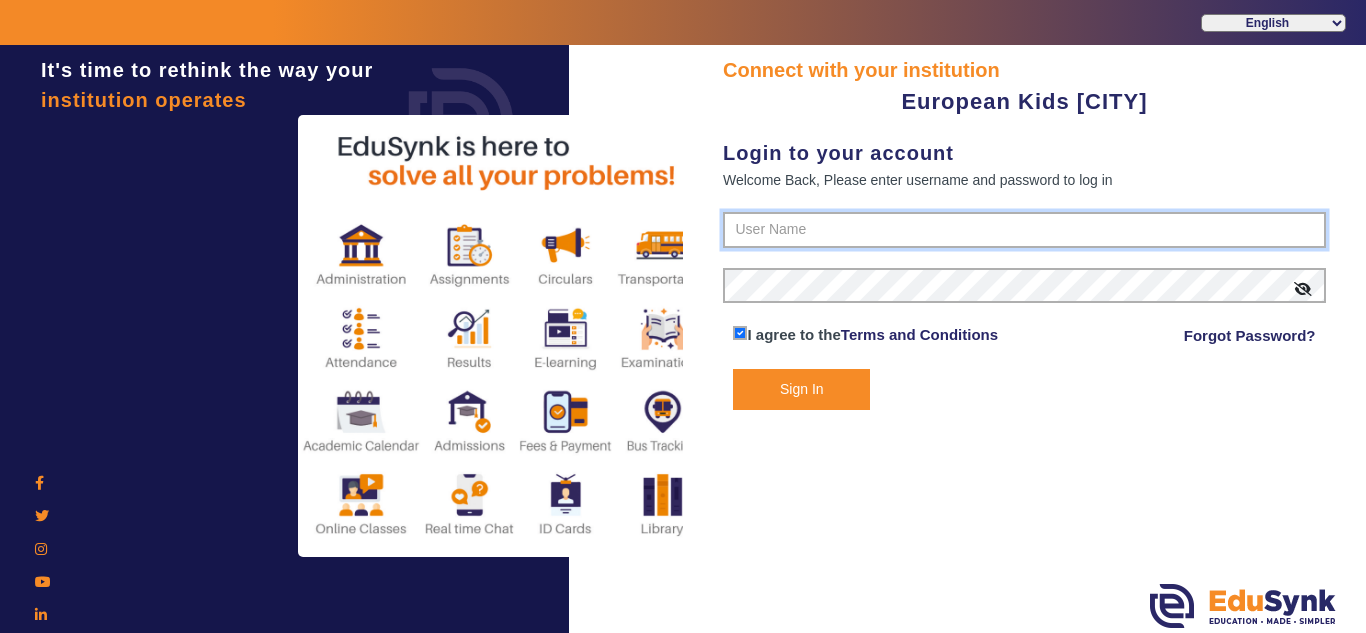 click at bounding box center (1024, 230) 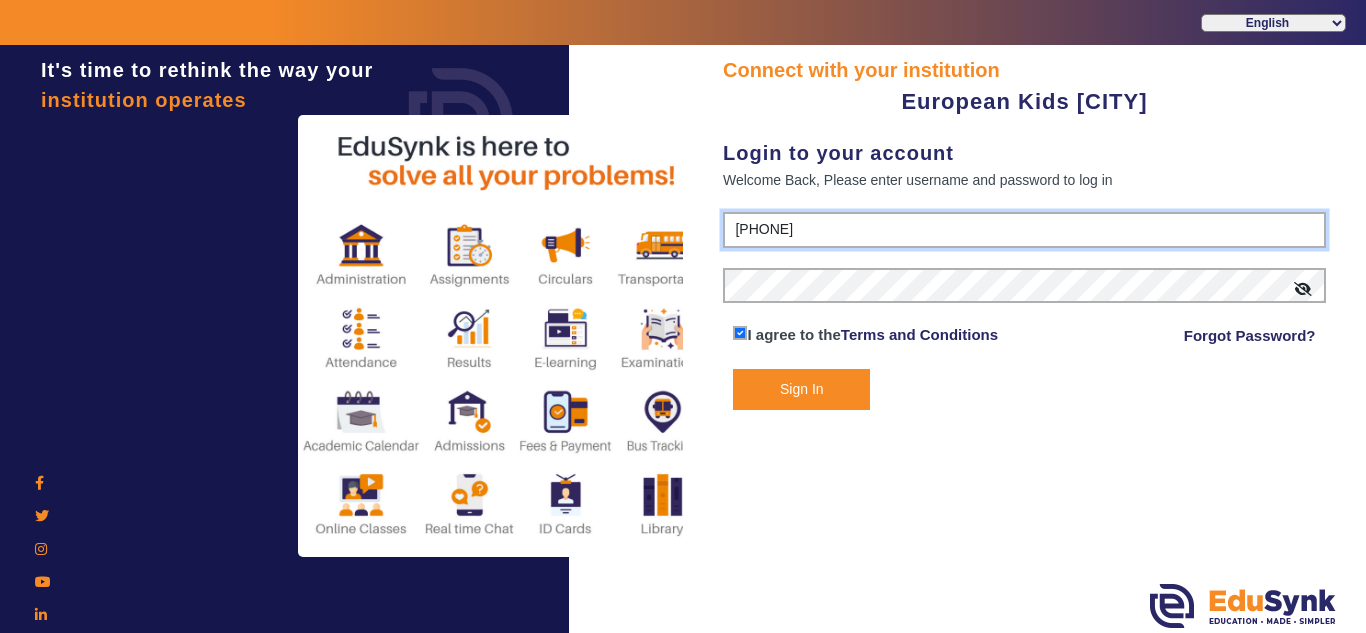 type on "[PHONE]" 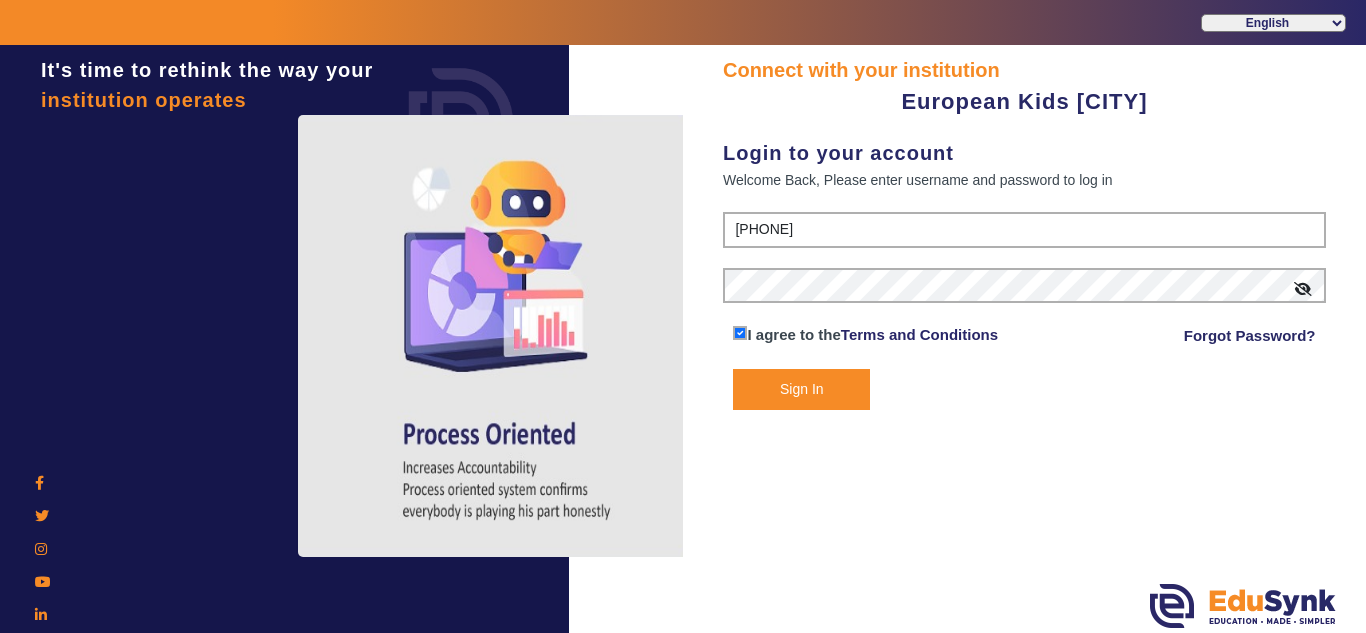 click on "Sign In" 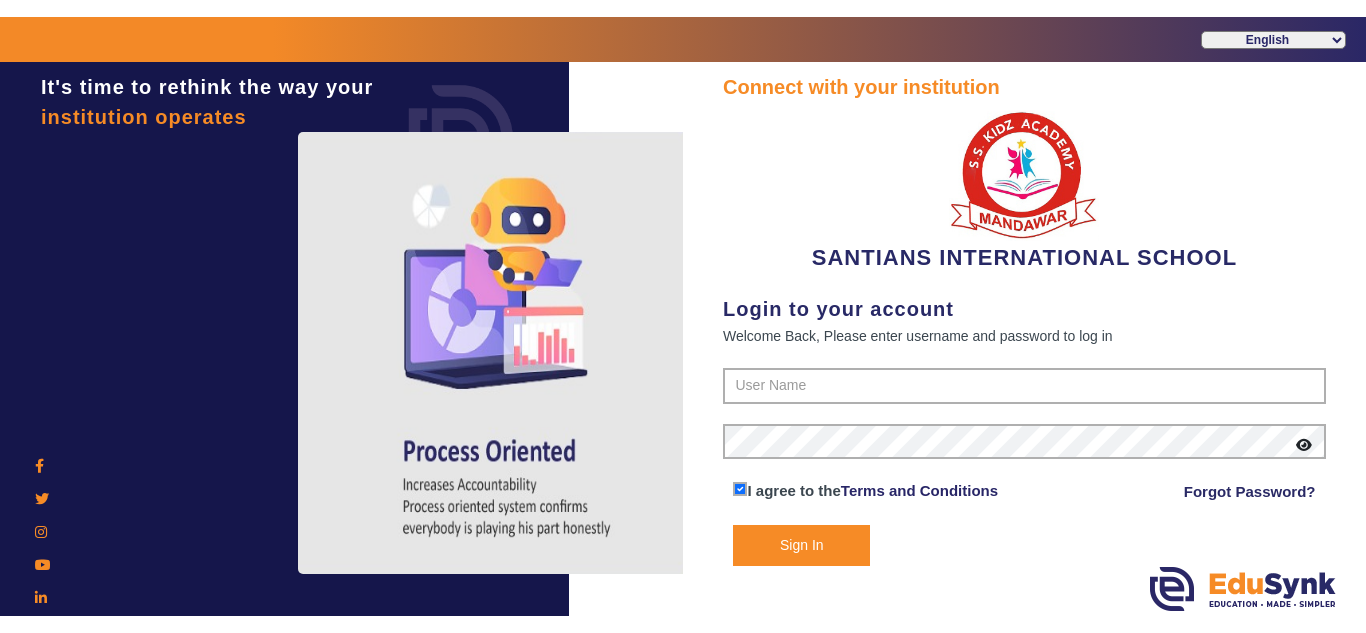 scroll, scrollTop: 0, scrollLeft: 0, axis: both 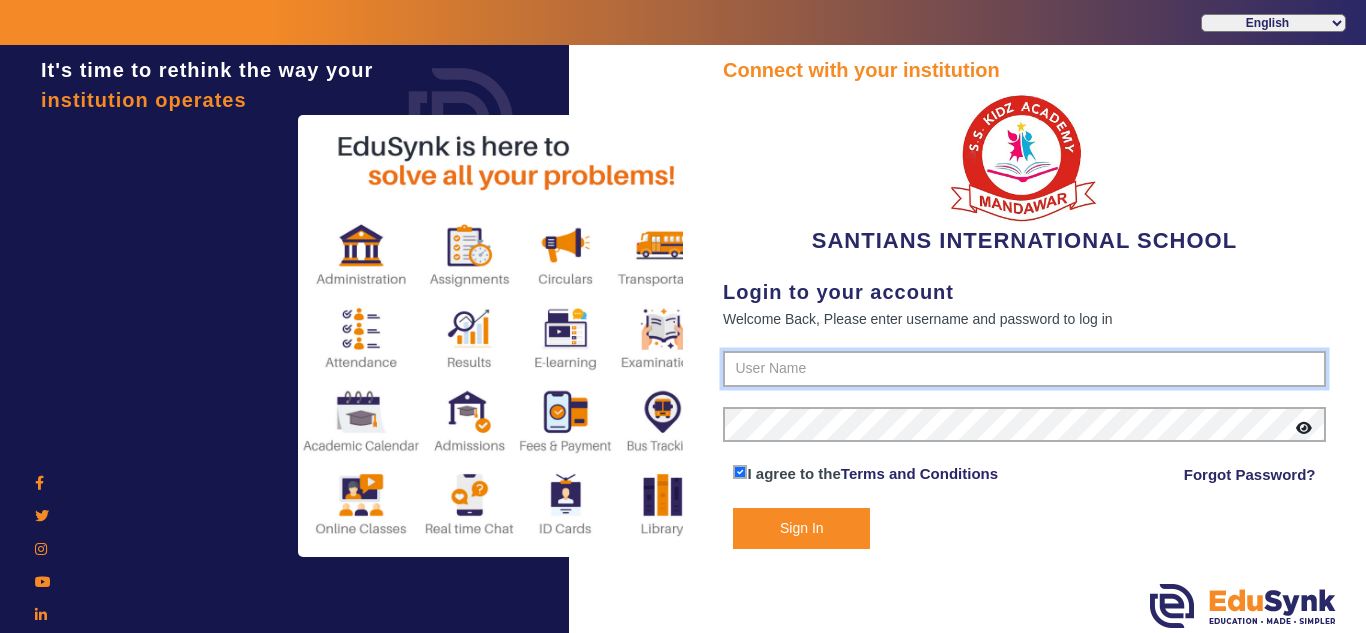 type on "[PHONE]" 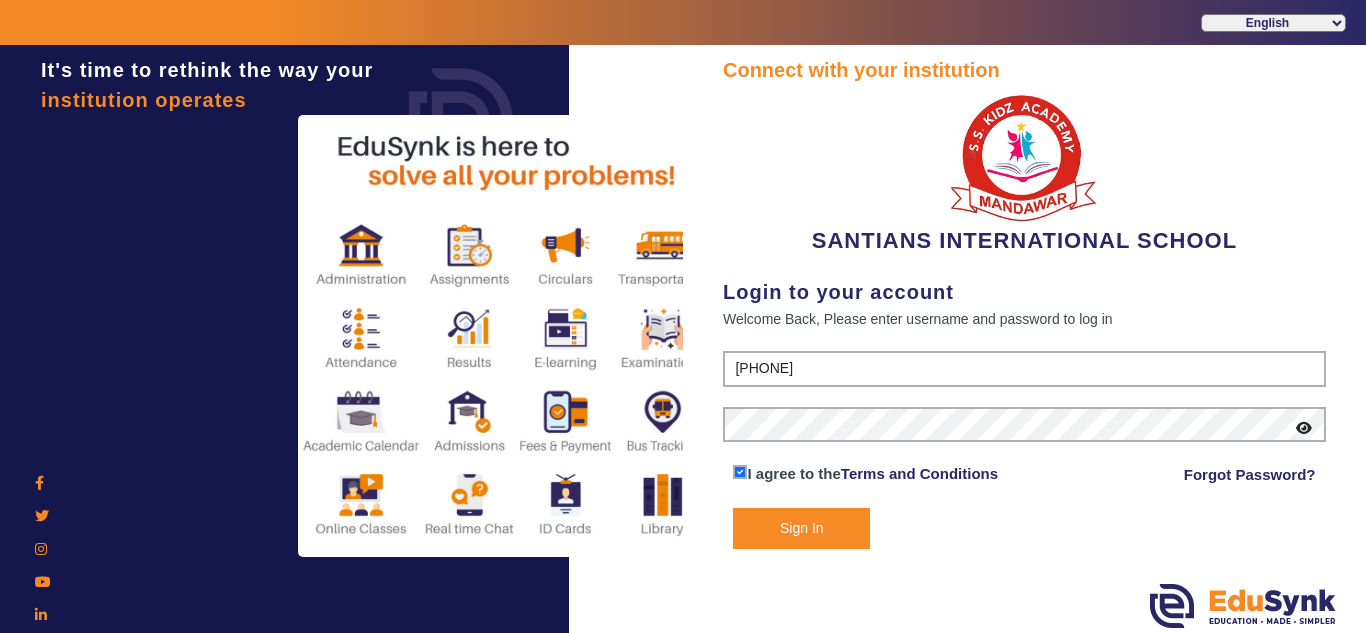 click on "Sign In" 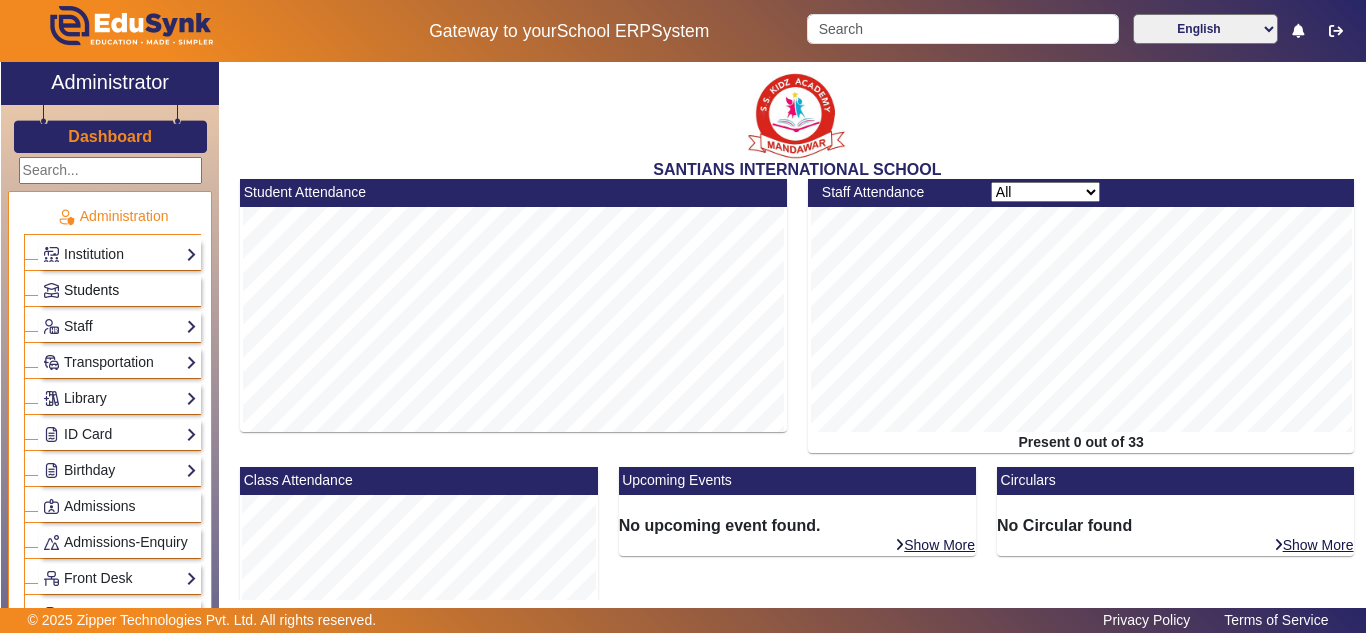 click on "Students" 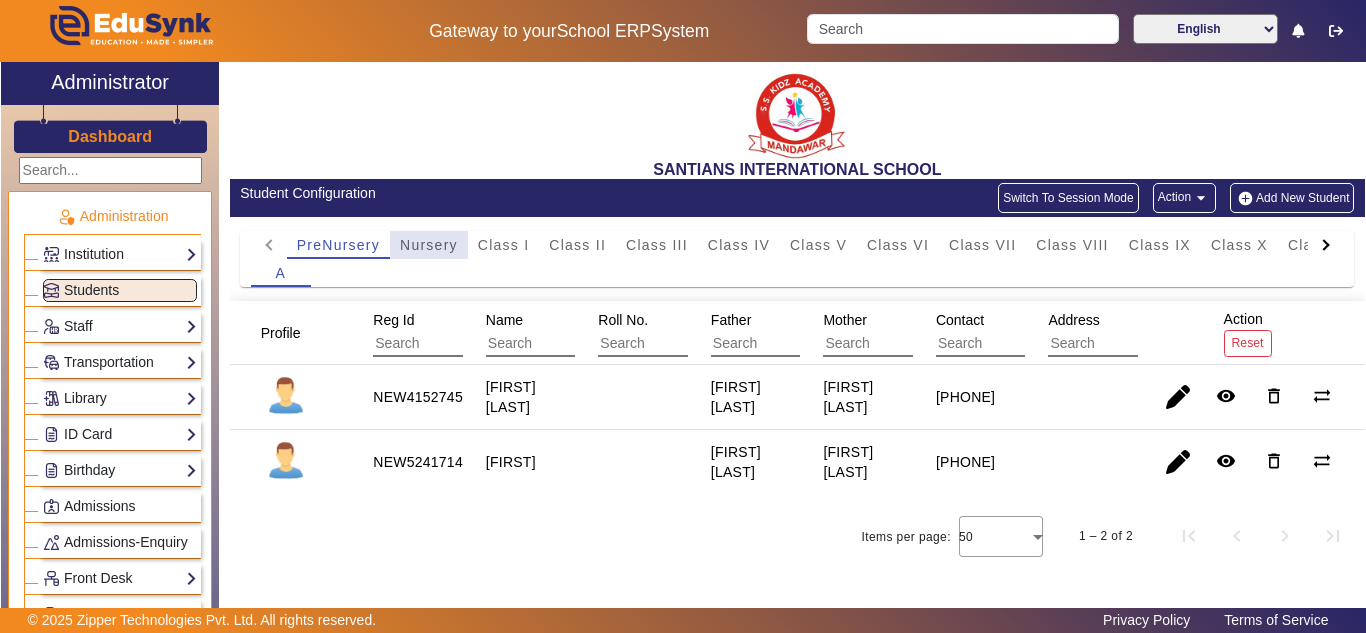 click on "Nursery" at bounding box center (429, 245) 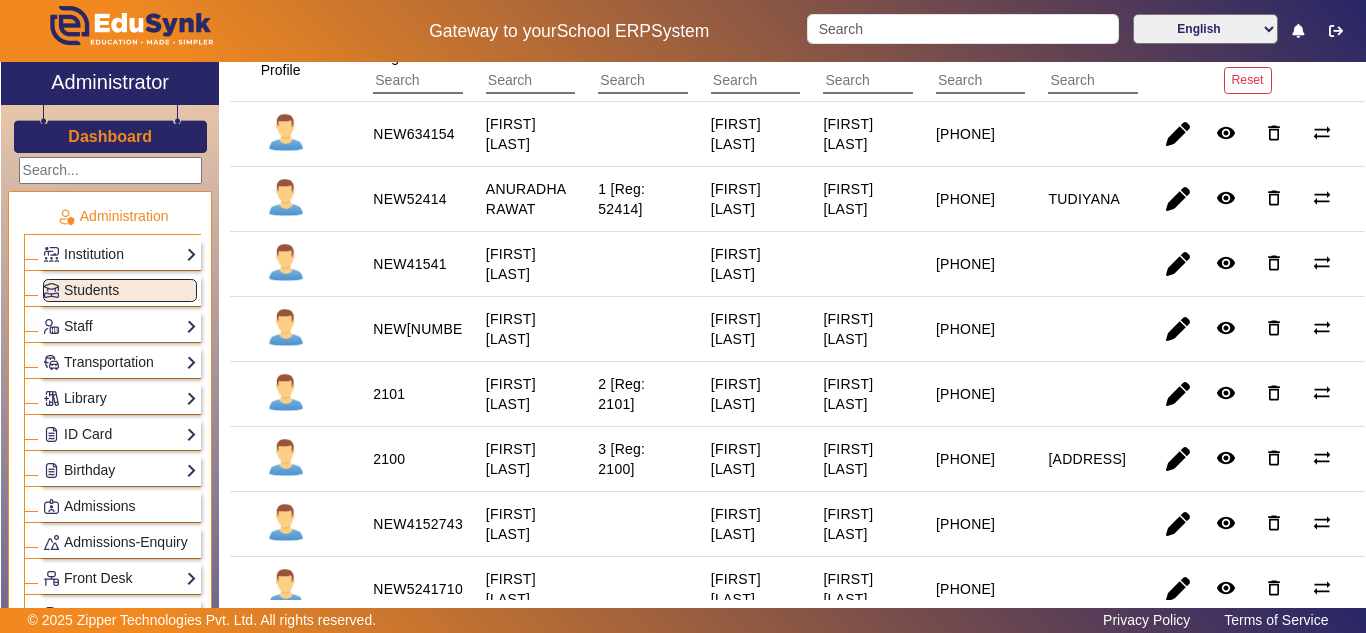 scroll, scrollTop: 333, scrollLeft: 0, axis: vertical 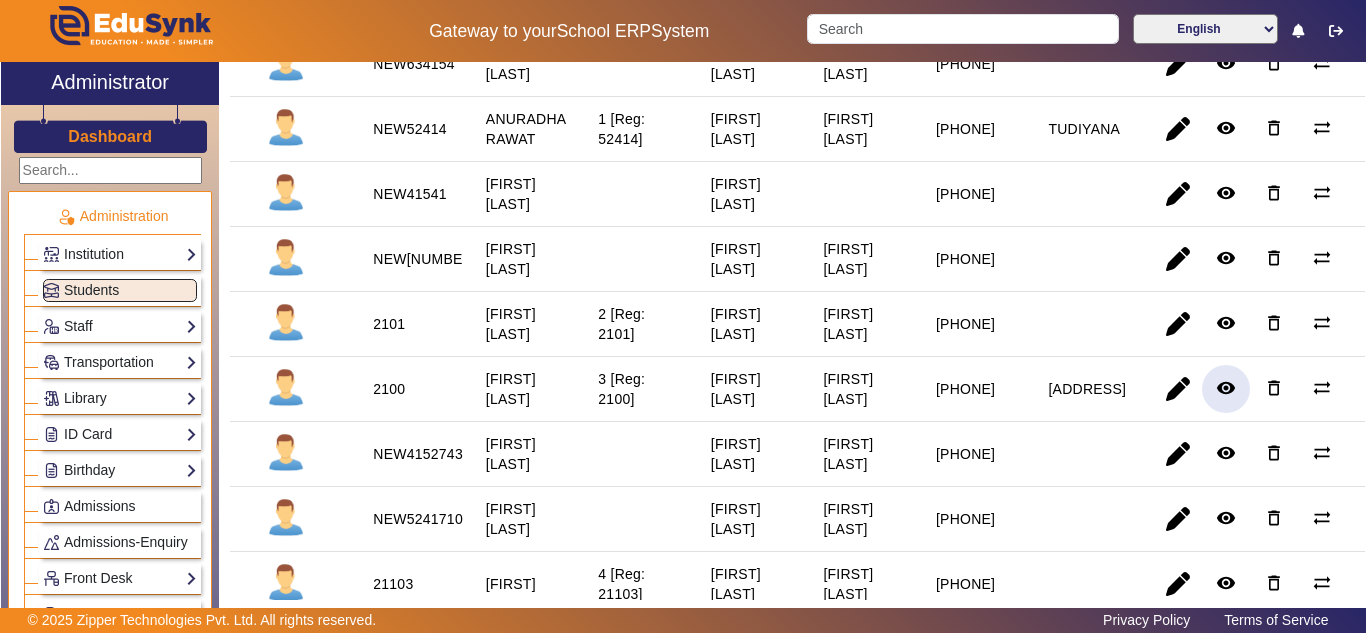 click on "remove_red_eye" 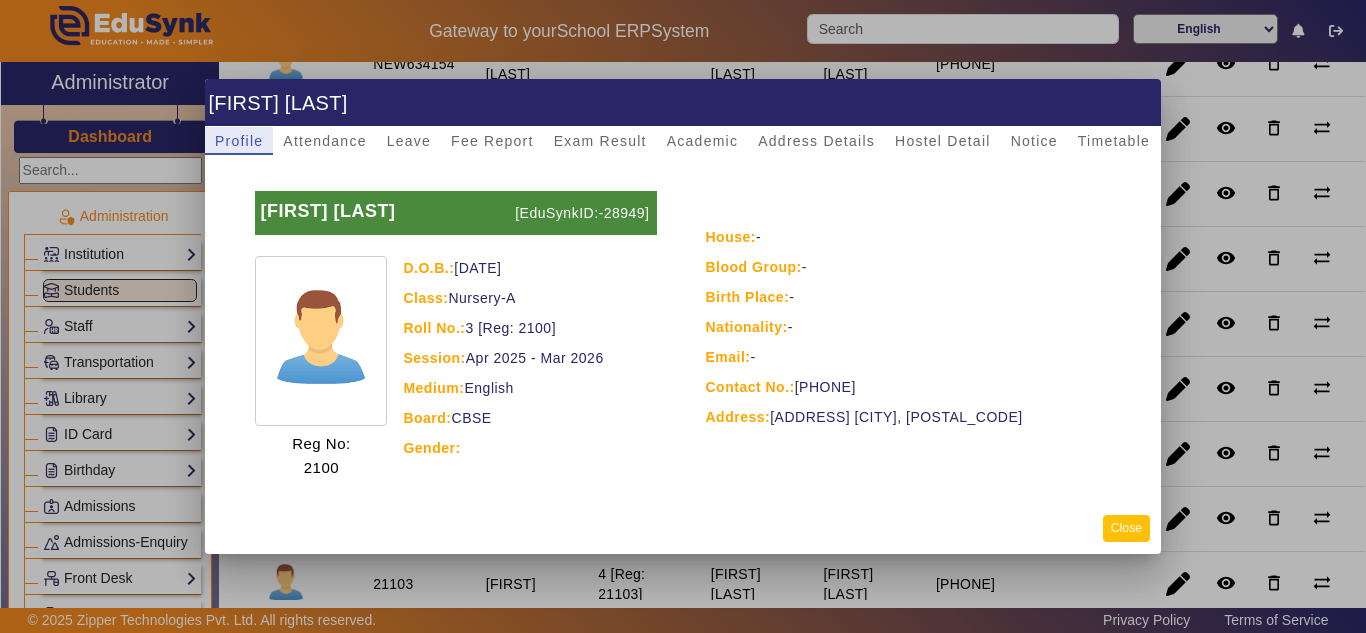 click on "Close" 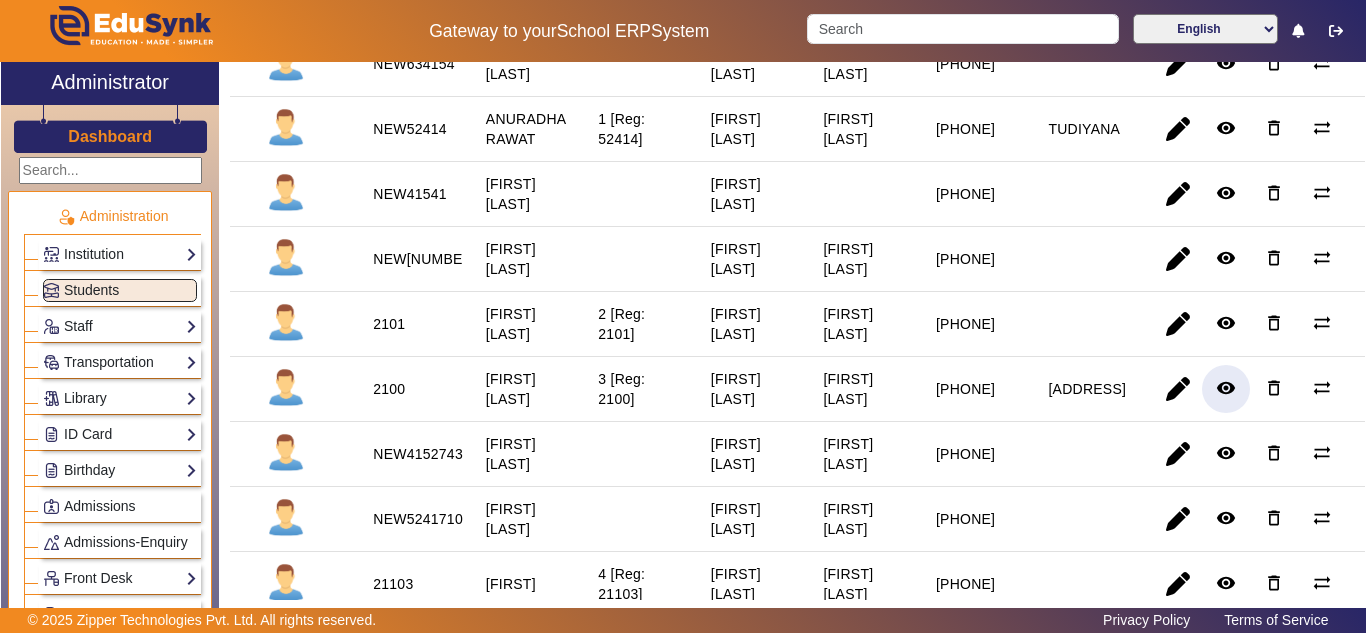 scroll, scrollTop: 0, scrollLeft: 0, axis: both 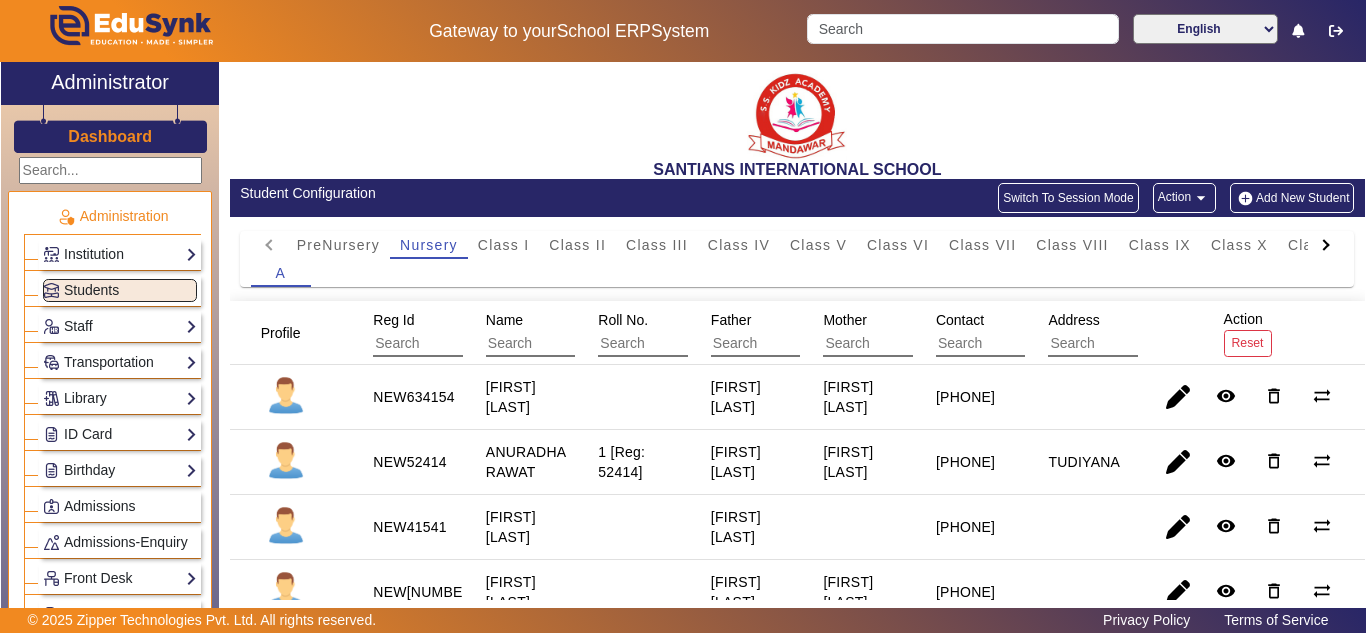 type 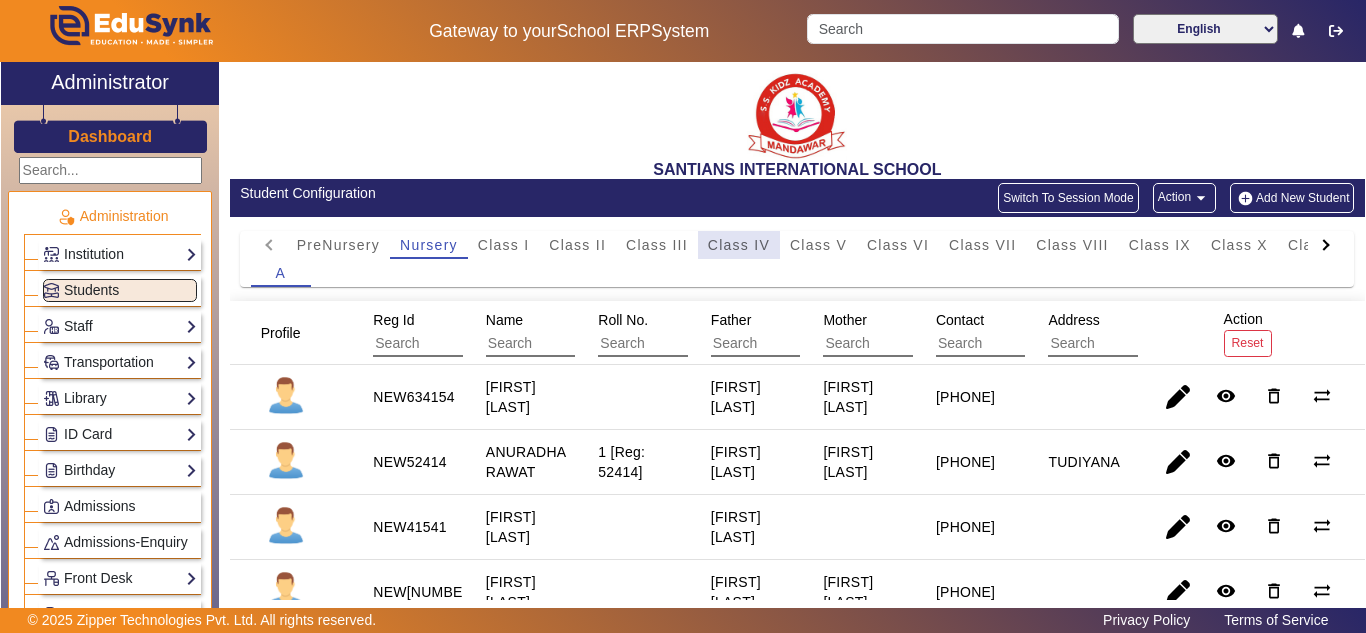 click on "Class IV" at bounding box center (739, 245) 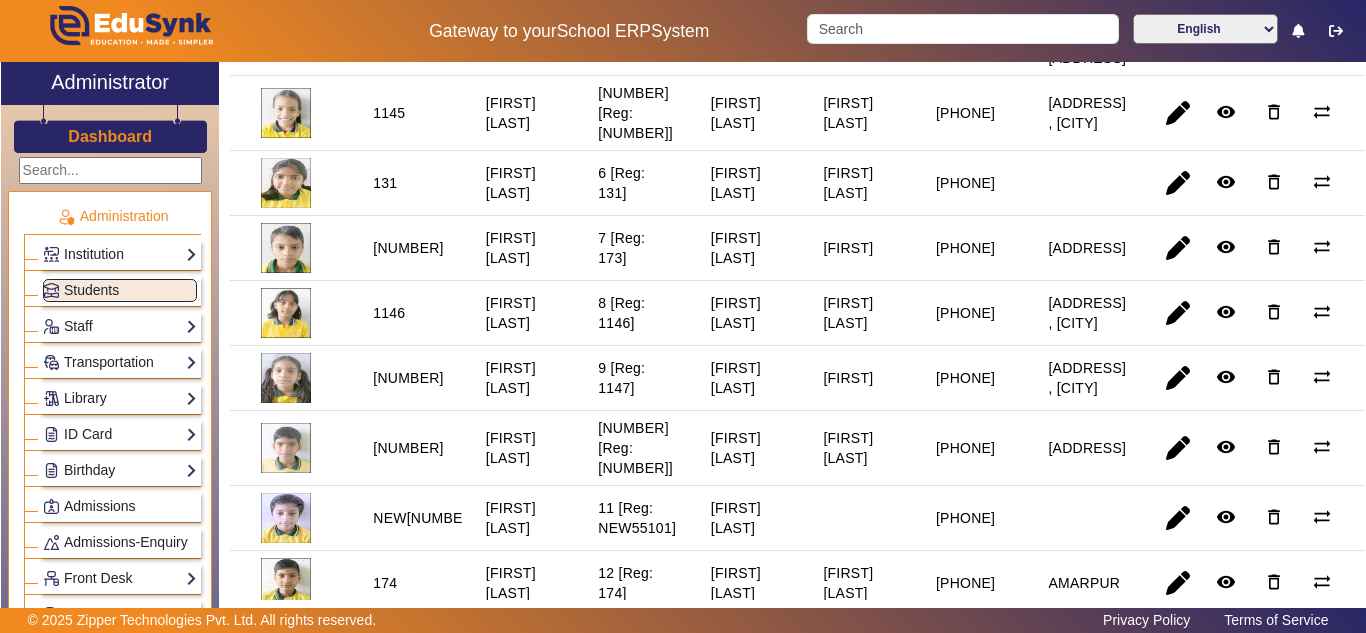 scroll, scrollTop: 667, scrollLeft: 0, axis: vertical 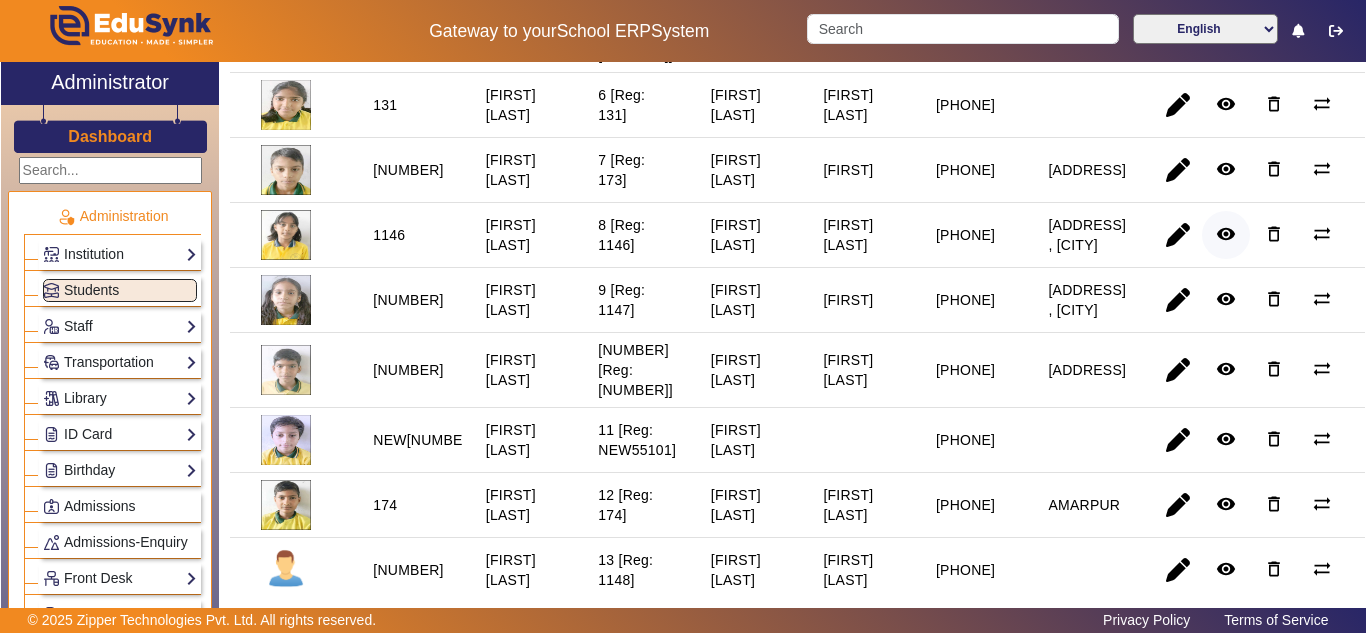 click on "remove_red_eye" at bounding box center [1226, 299] 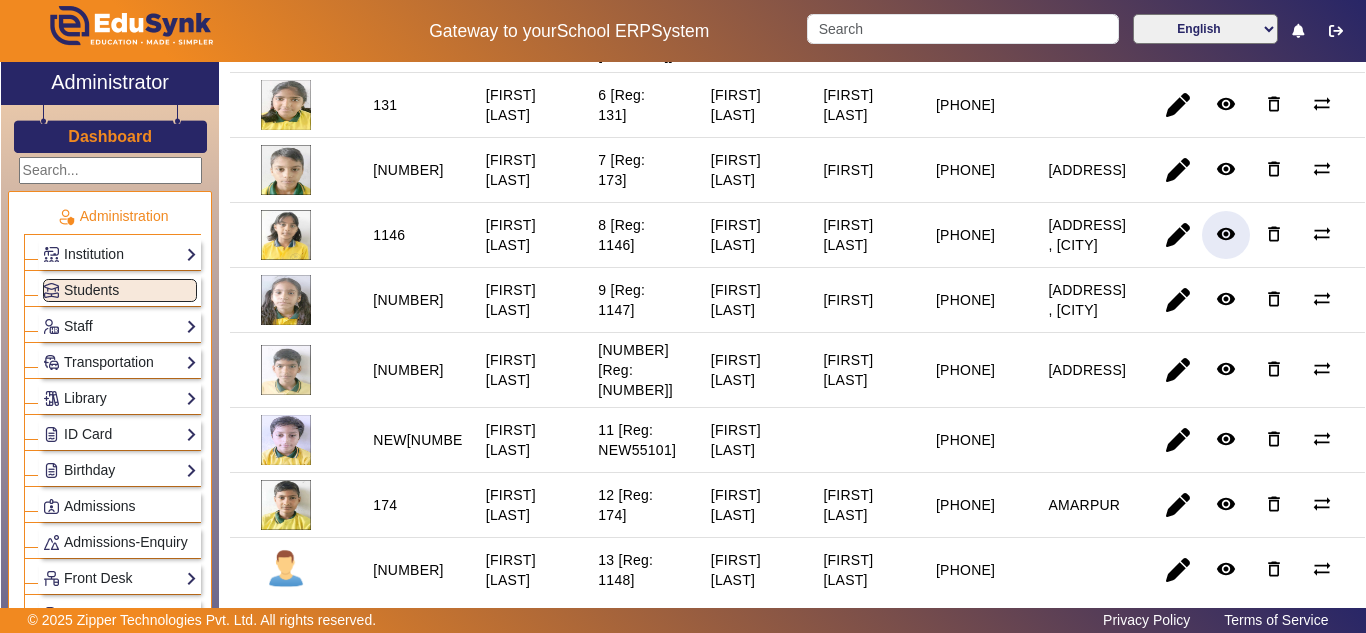 type 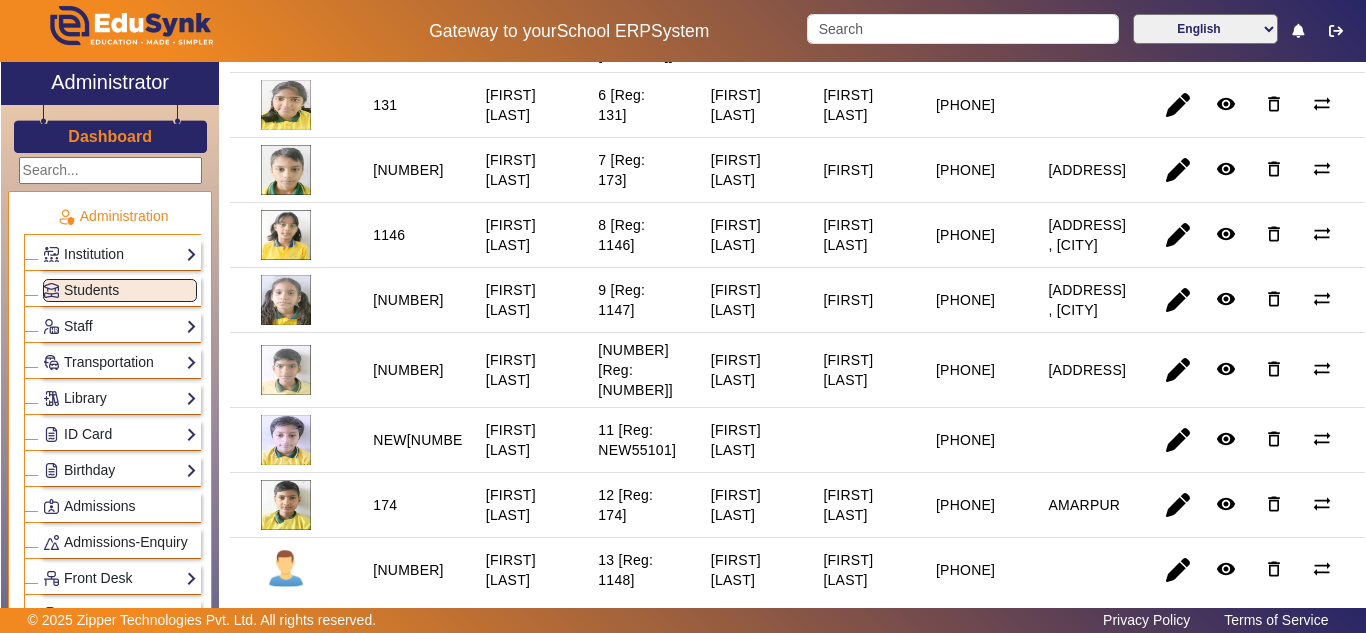 click on "Birthday Students" 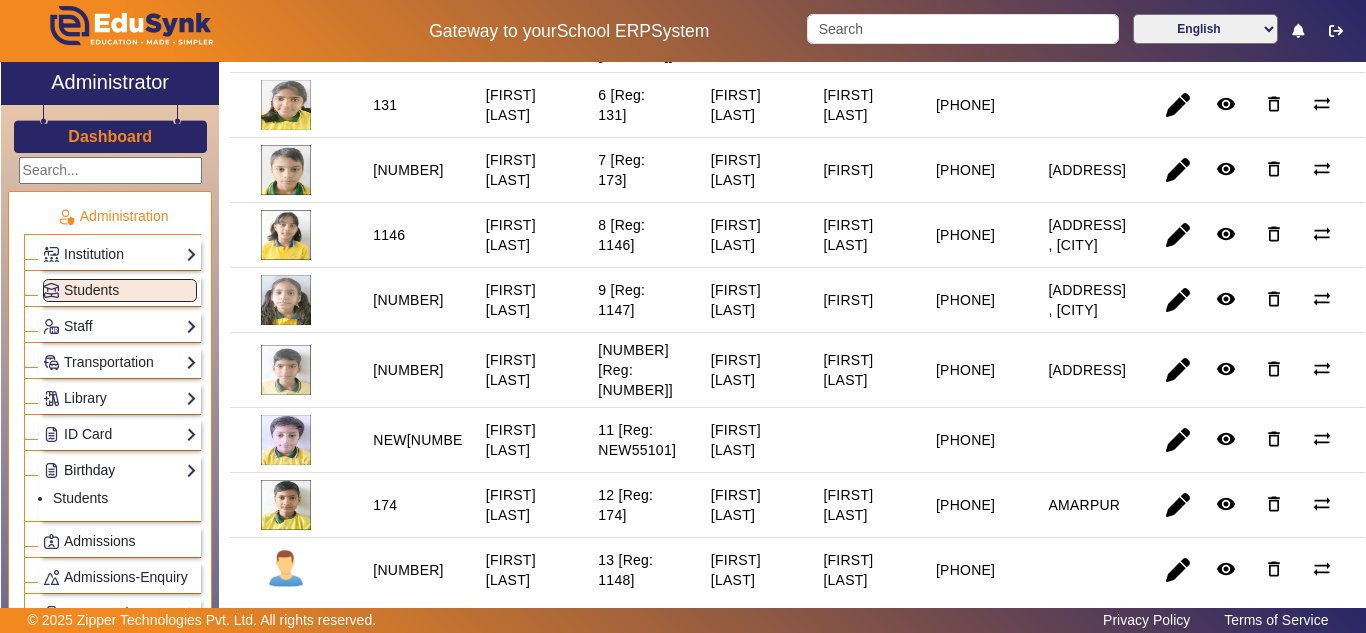 click on "Birthday" 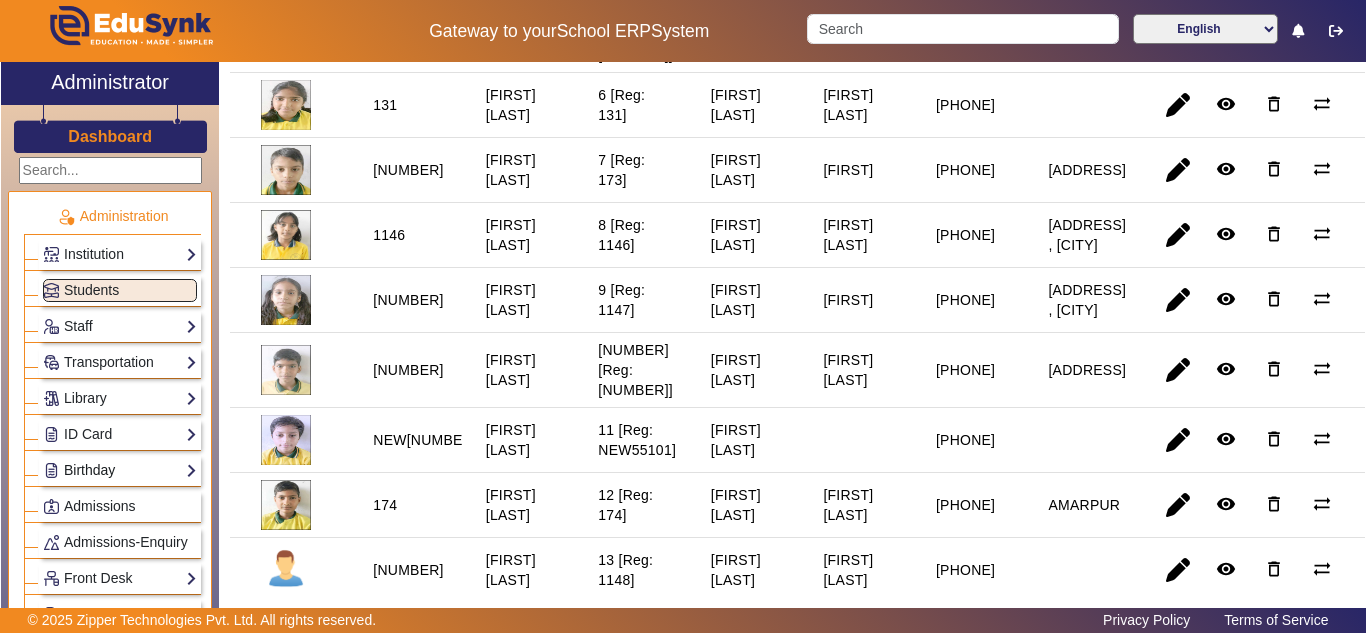 click on "Birthday" 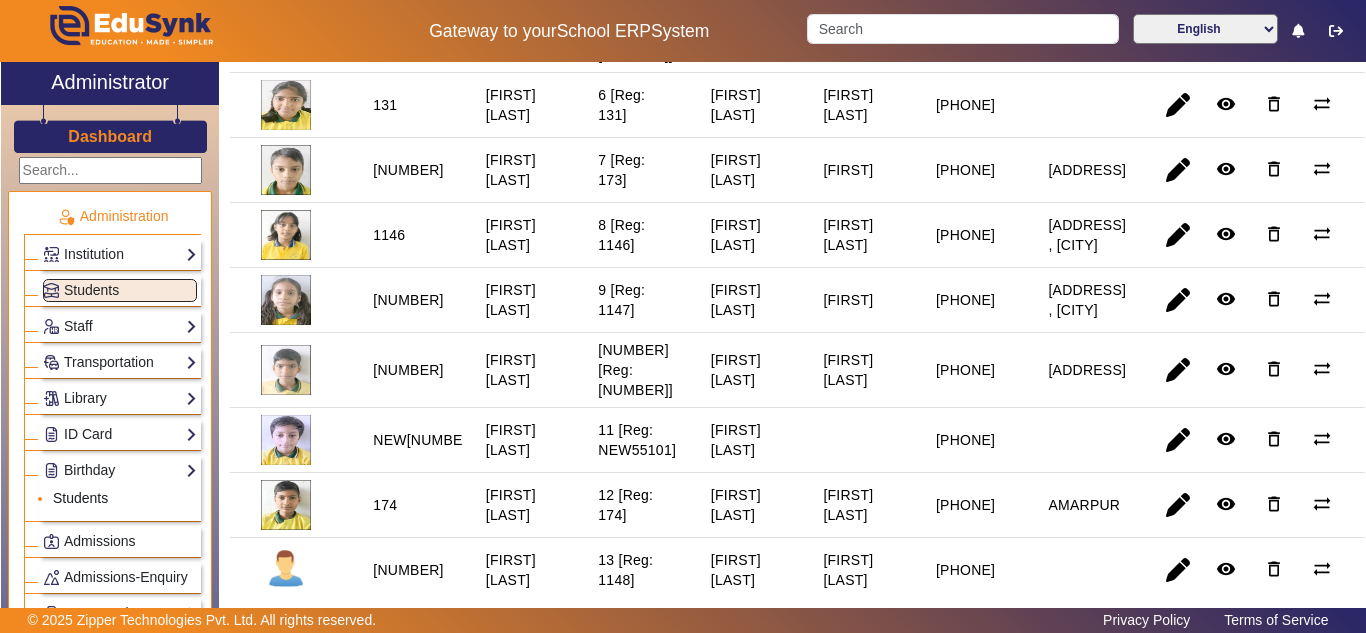 click on "Students" 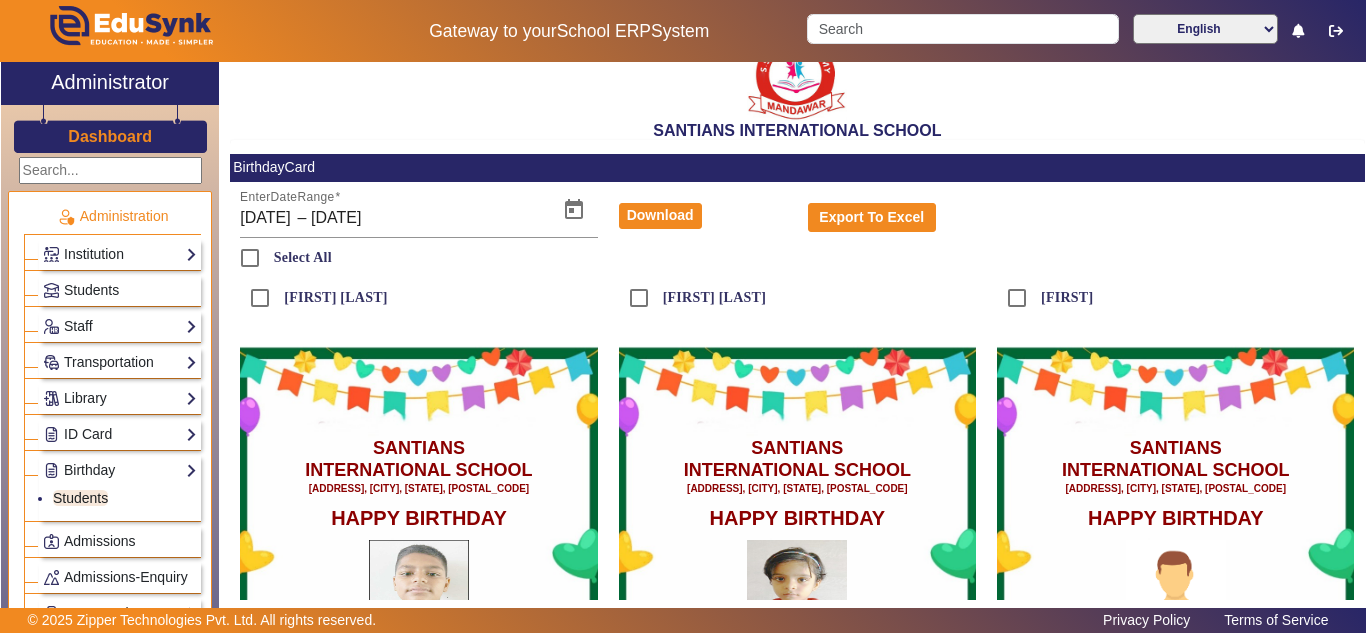 scroll, scrollTop: 372, scrollLeft: 0, axis: vertical 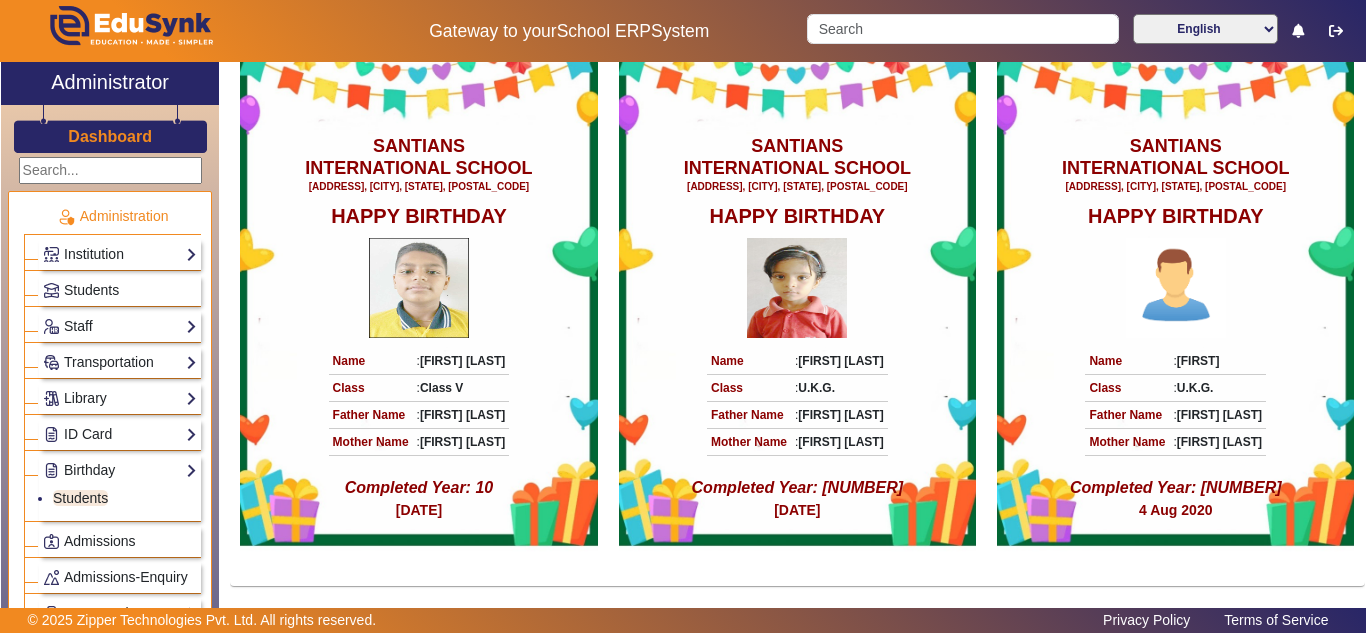 click on "[FIRST] [LAST]" at bounding box center (840, 442) 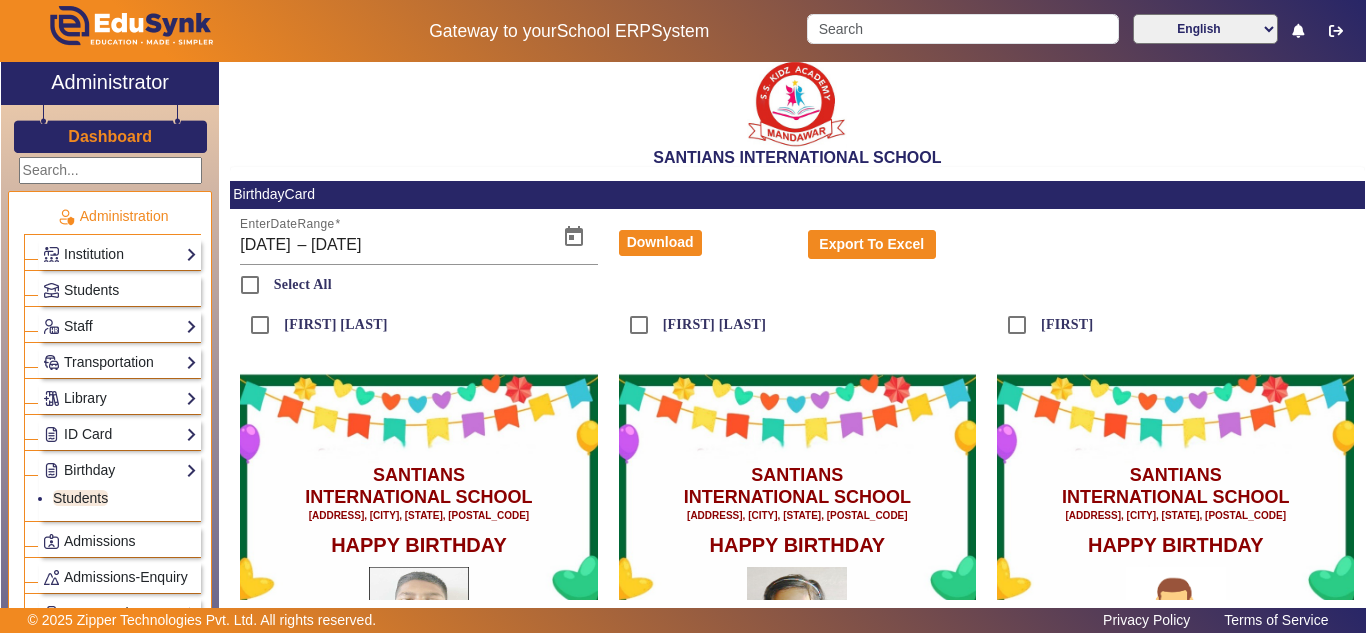 scroll, scrollTop: 0, scrollLeft: 0, axis: both 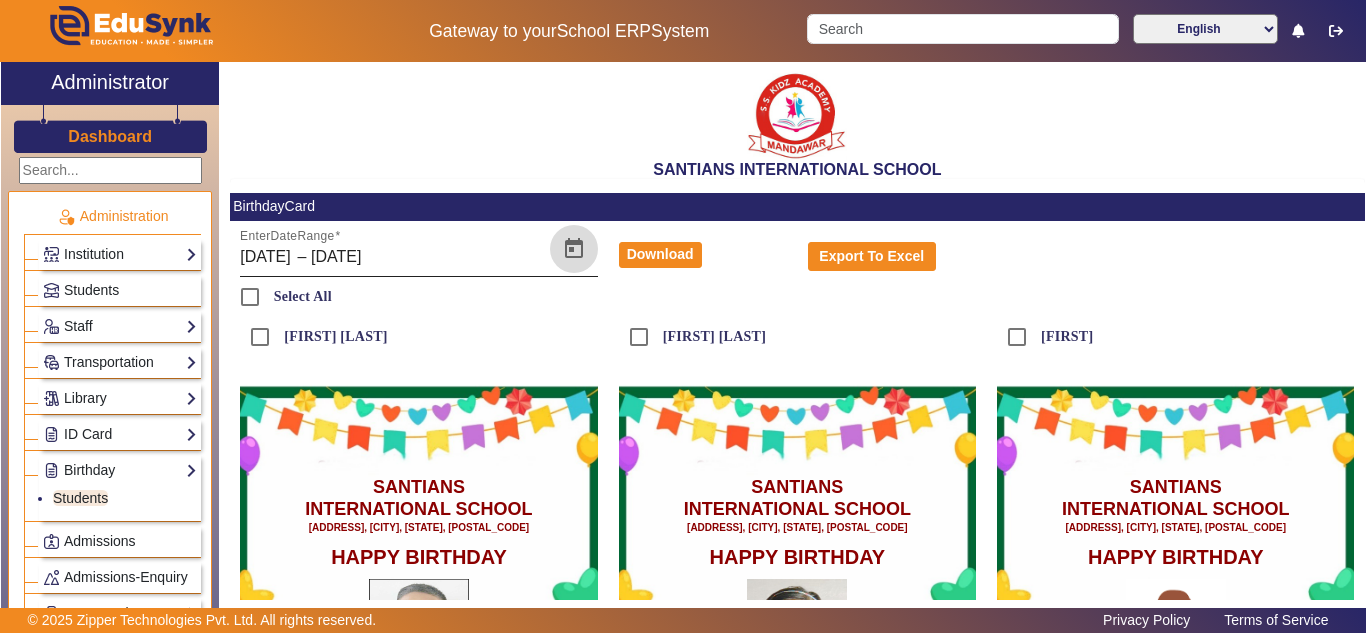 click 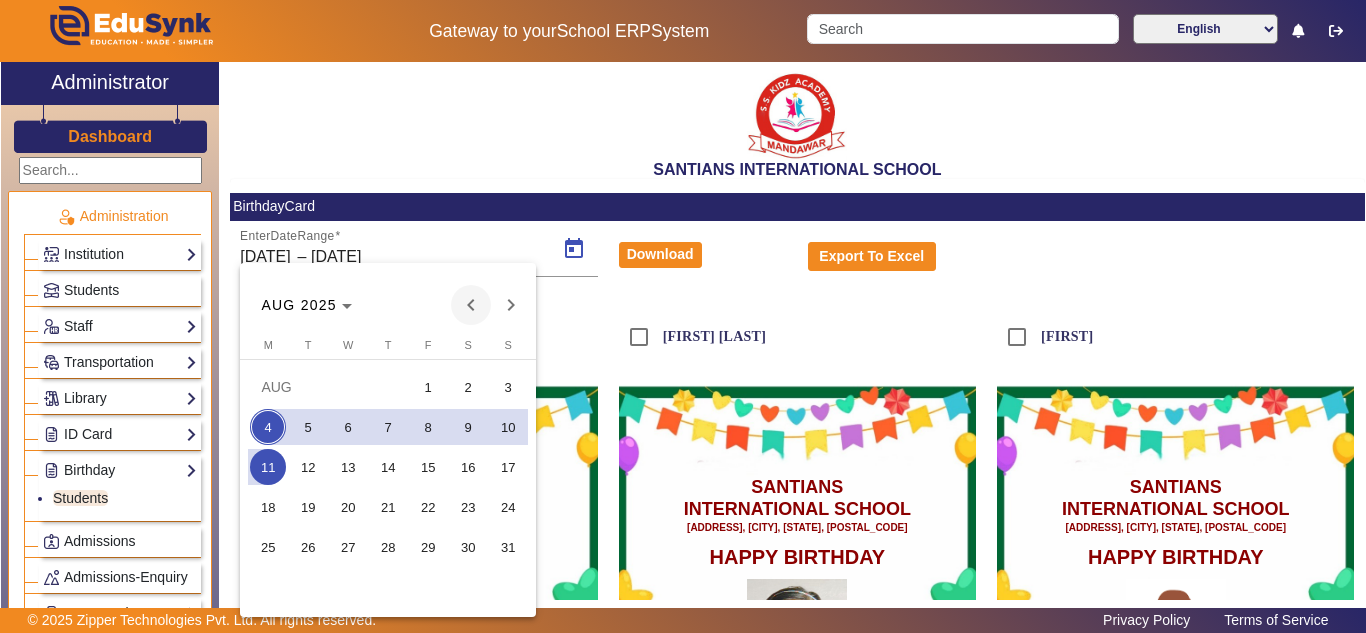 click at bounding box center (471, 305) 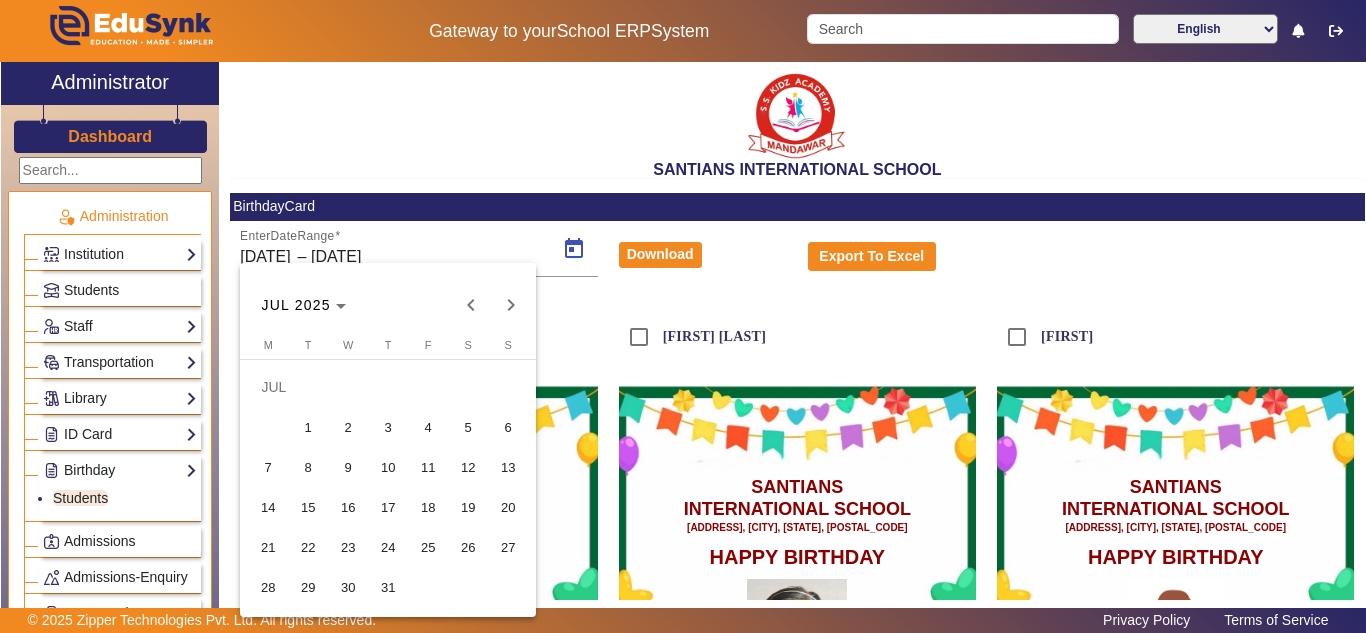 click on "22" at bounding box center [308, 547] 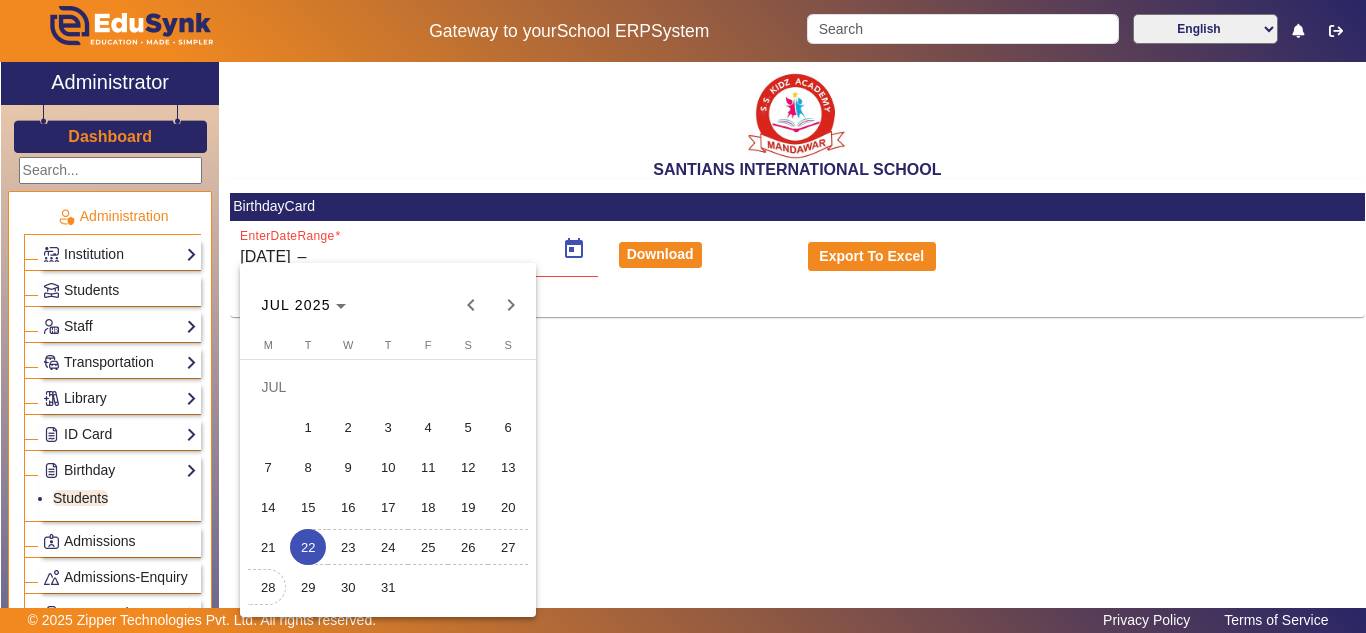 click on "28" at bounding box center (268, 587) 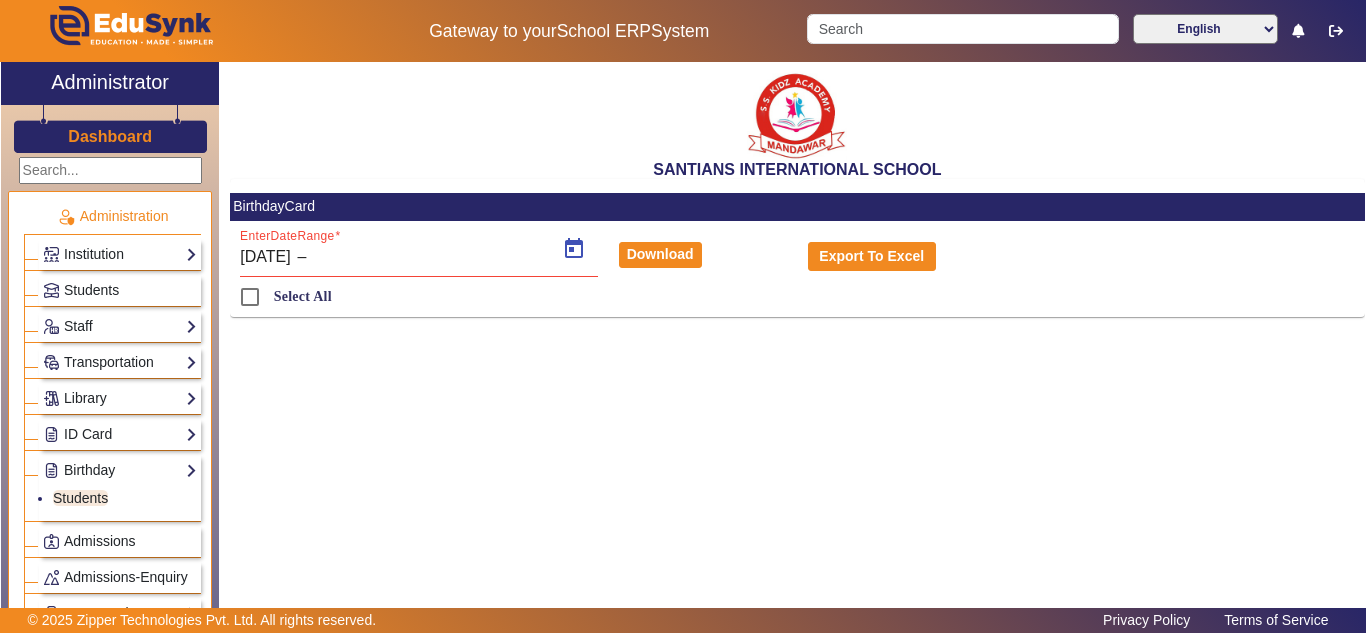 type on "[DATE]" 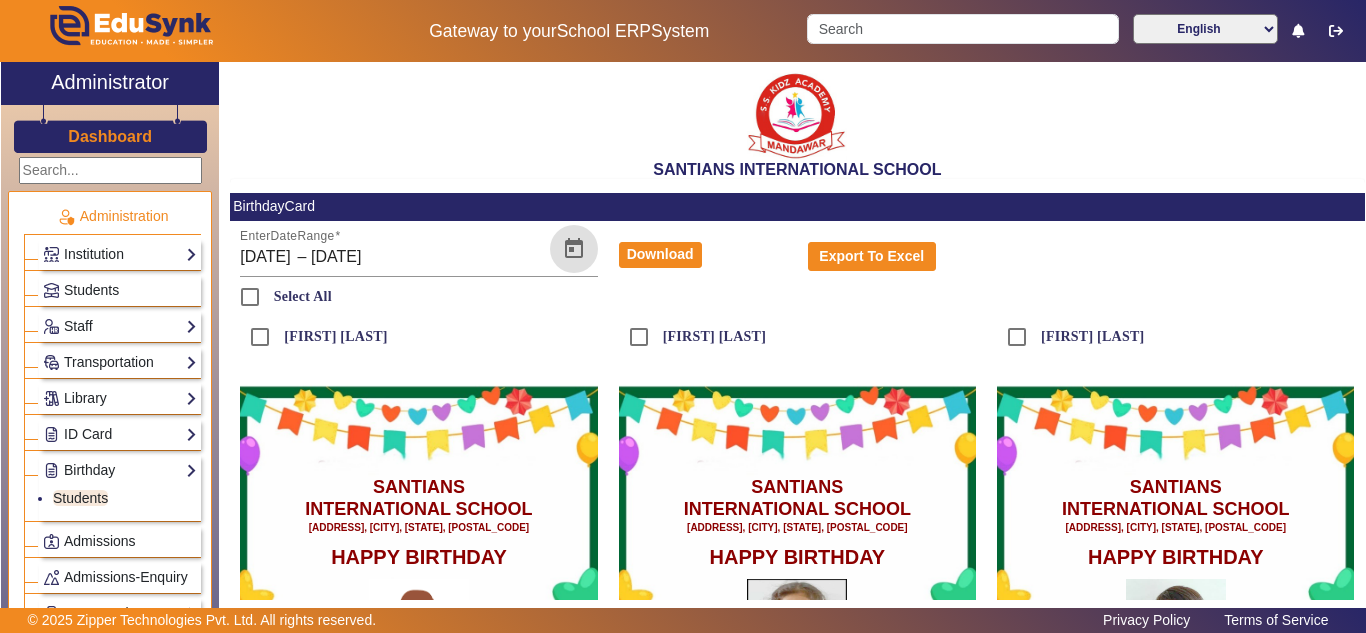 scroll, scrollTop: 500, scrollLeft: 0, axis: vertical 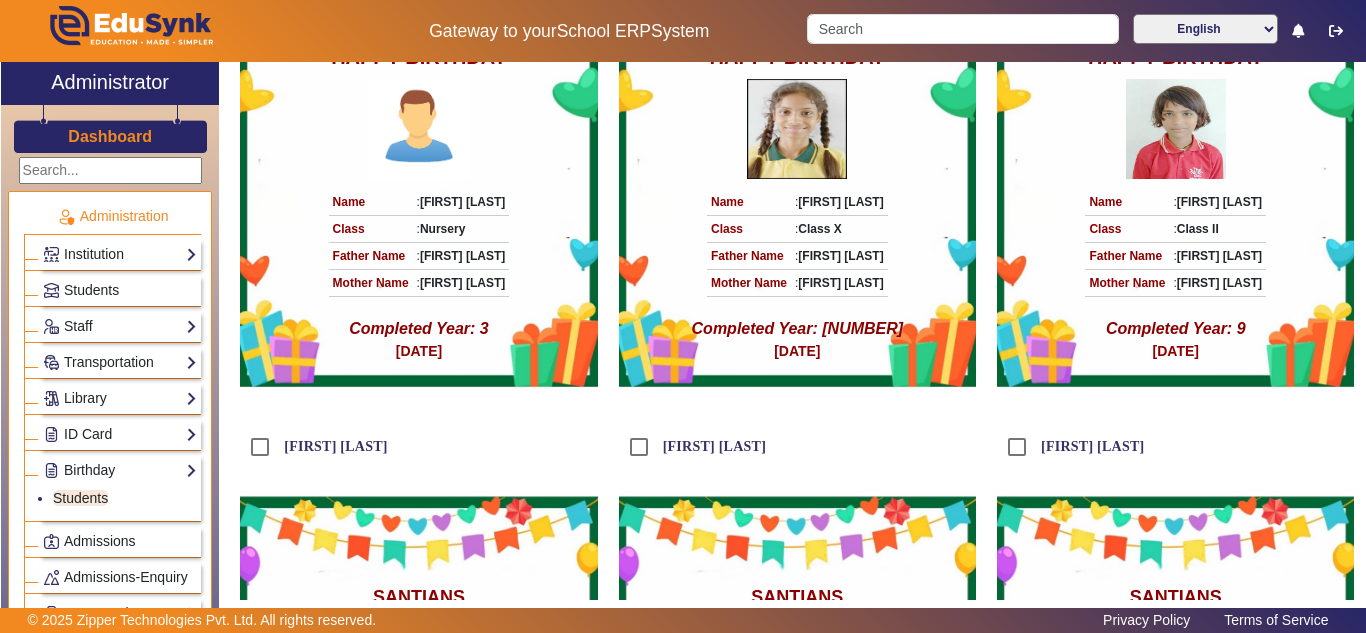 type 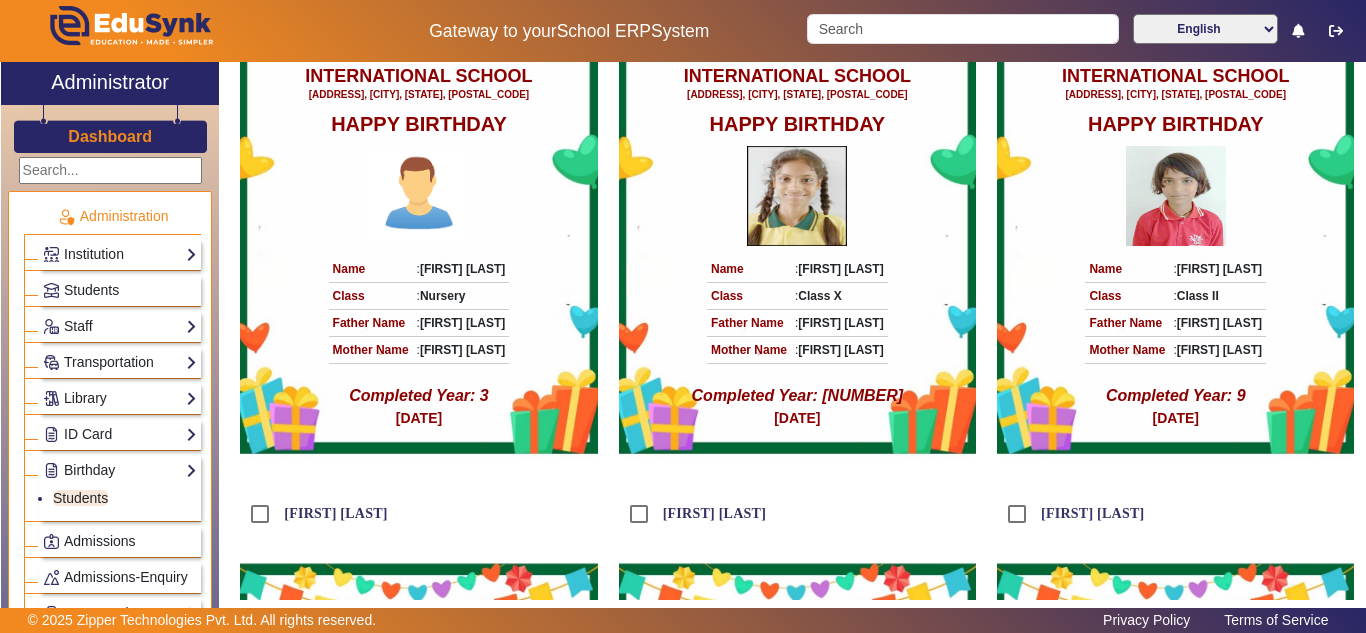 scroll, scrollTop: 500, scrollLeft: 0, axis: vertical 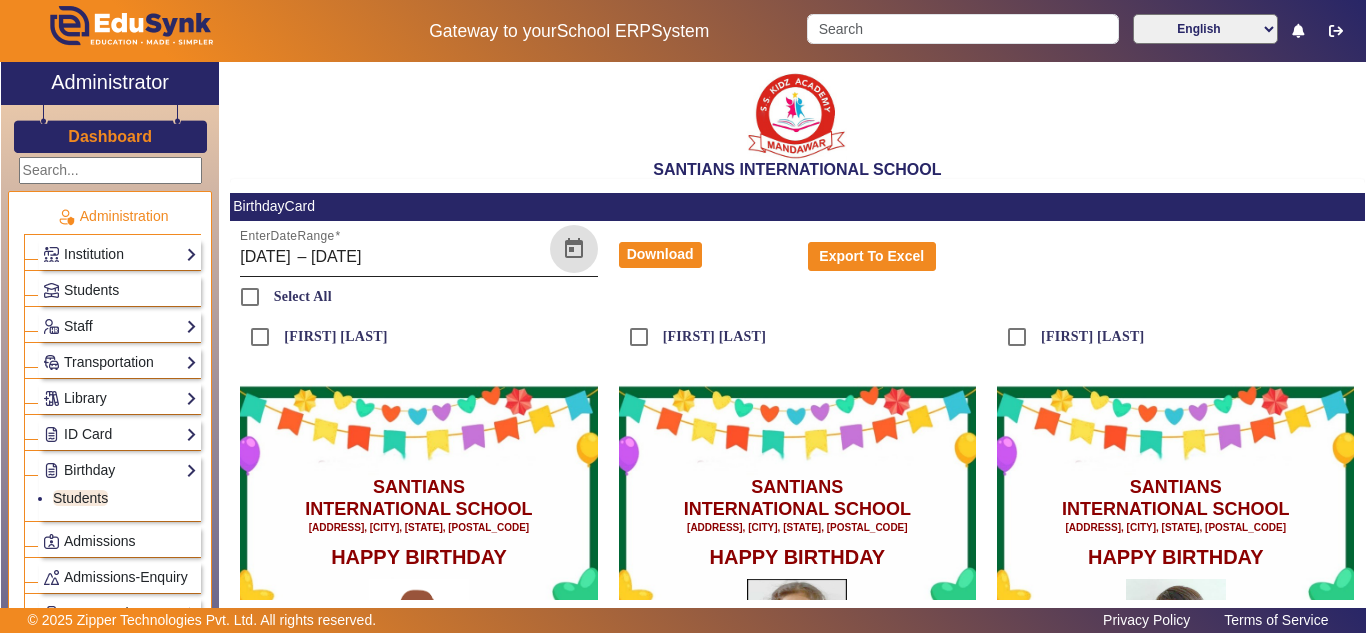 click 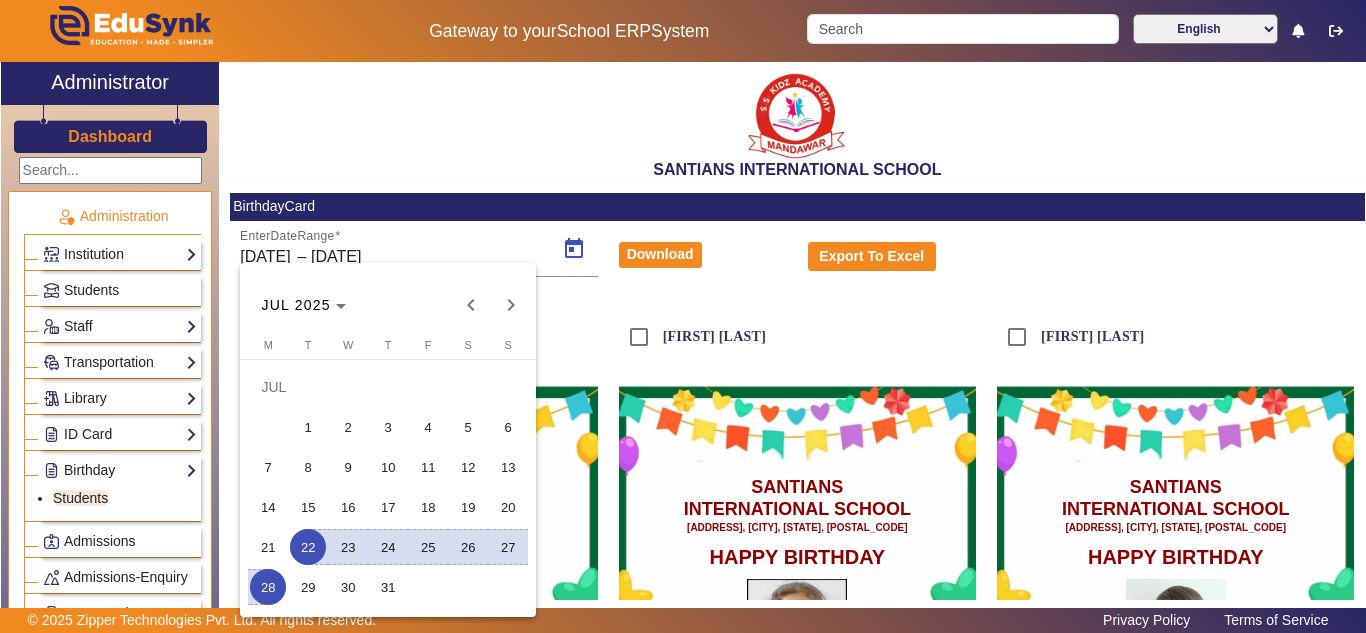 click on "28" at bounding box center (268, 587) 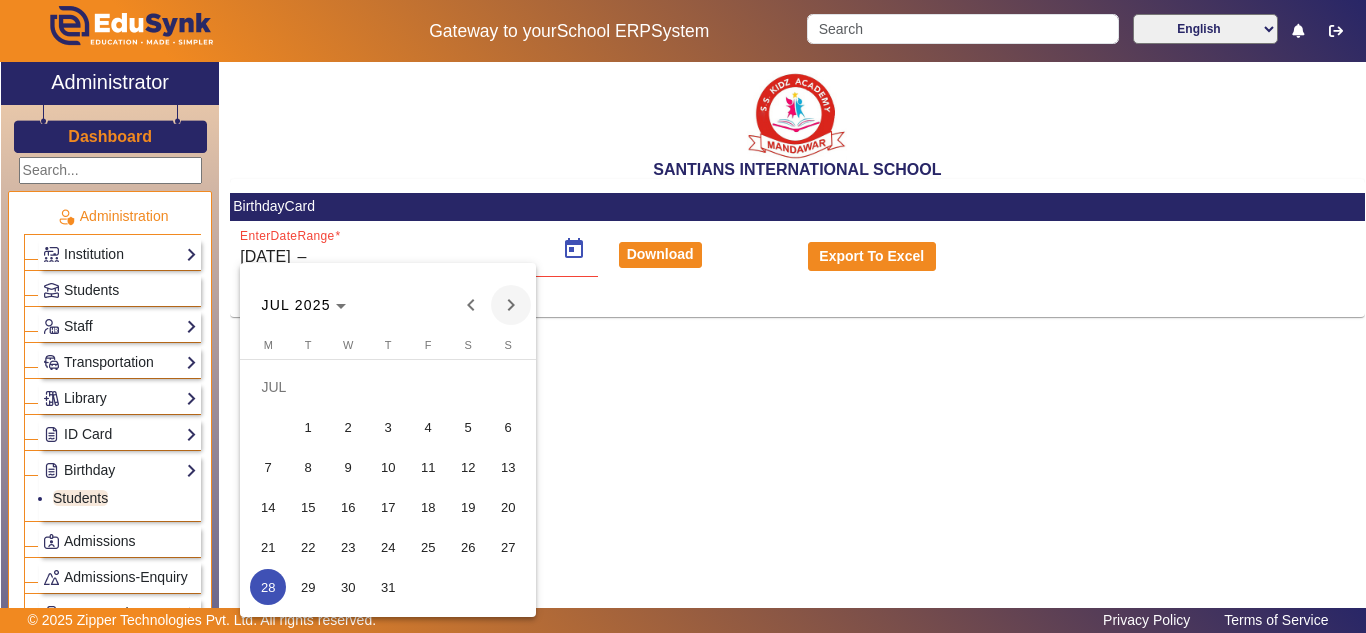 click at bounding box center [511, 305] 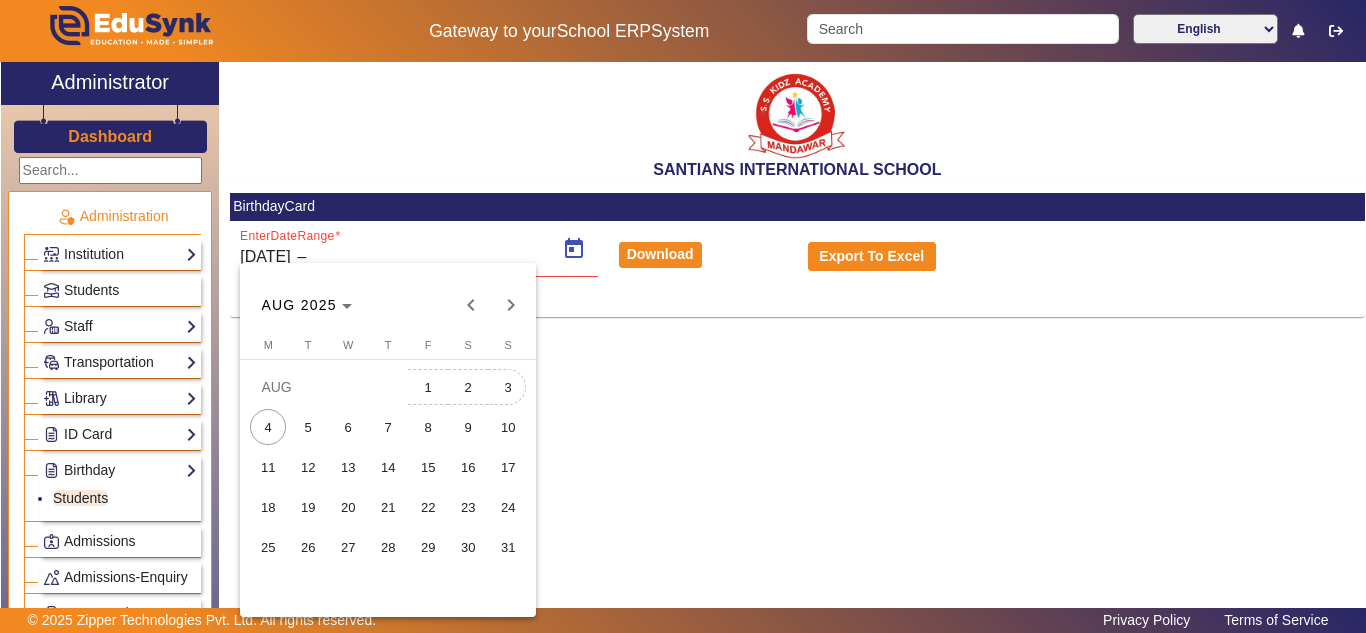 click on "3" at bounding box center (508, 387) 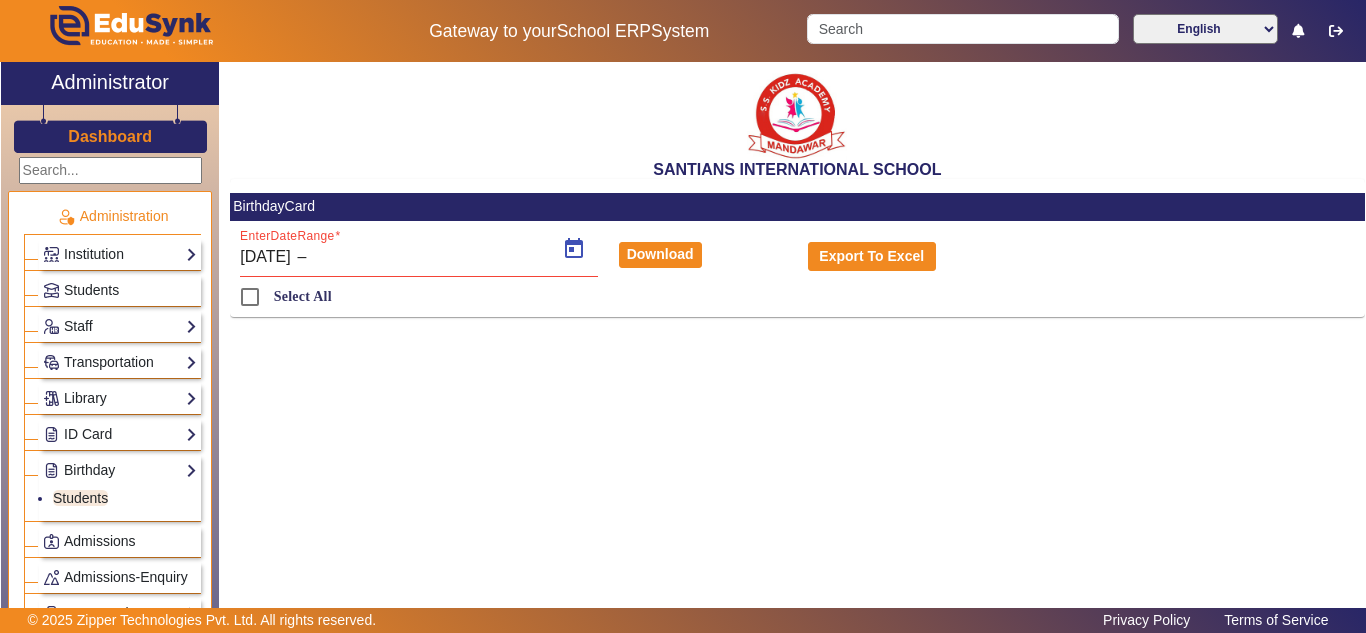 type on "03/08/2025" 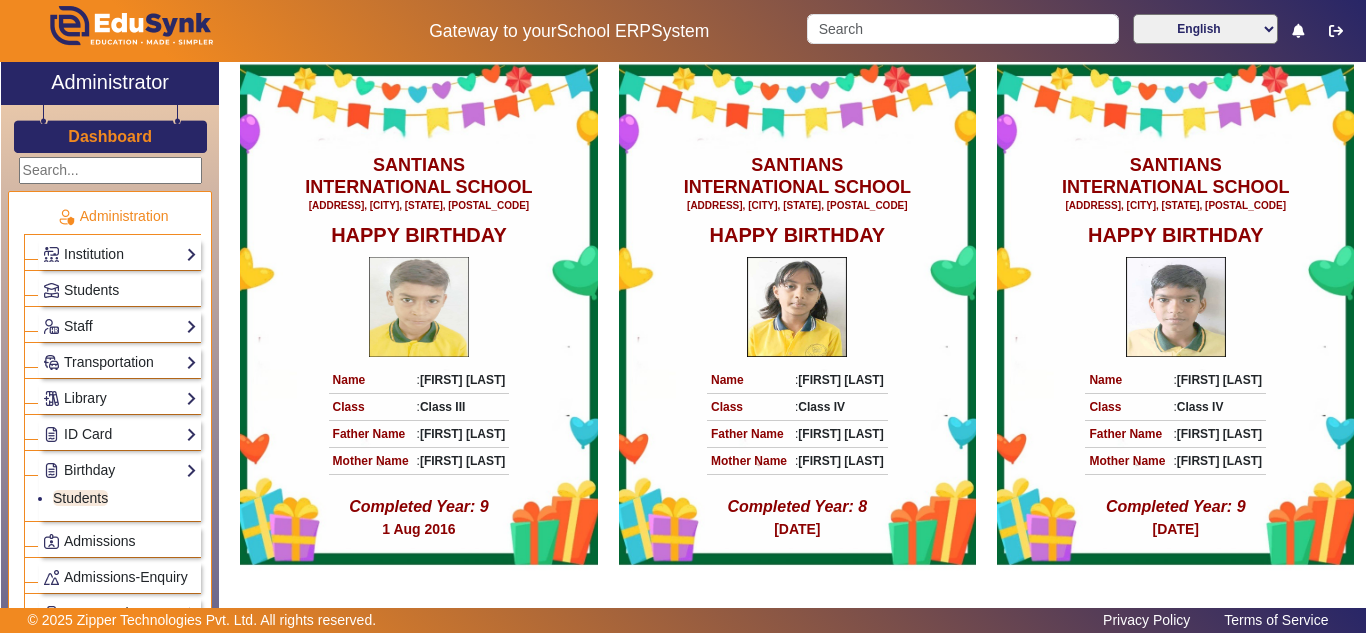 scroll, scrollTop: 0, scrollLeft: 0, axis: both 